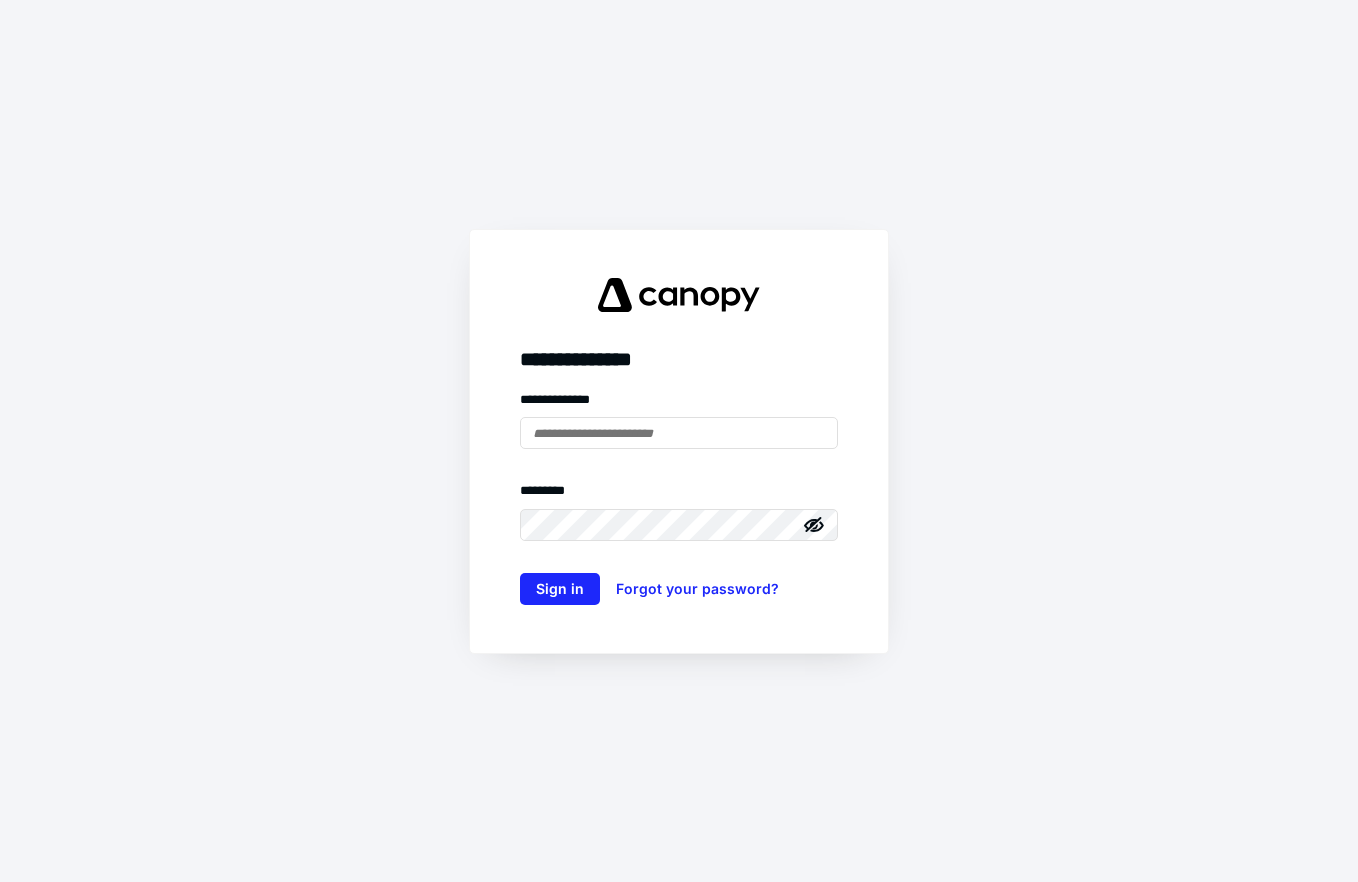 scroll, scrollTop: 0, scrollLeft: 0, axis: both 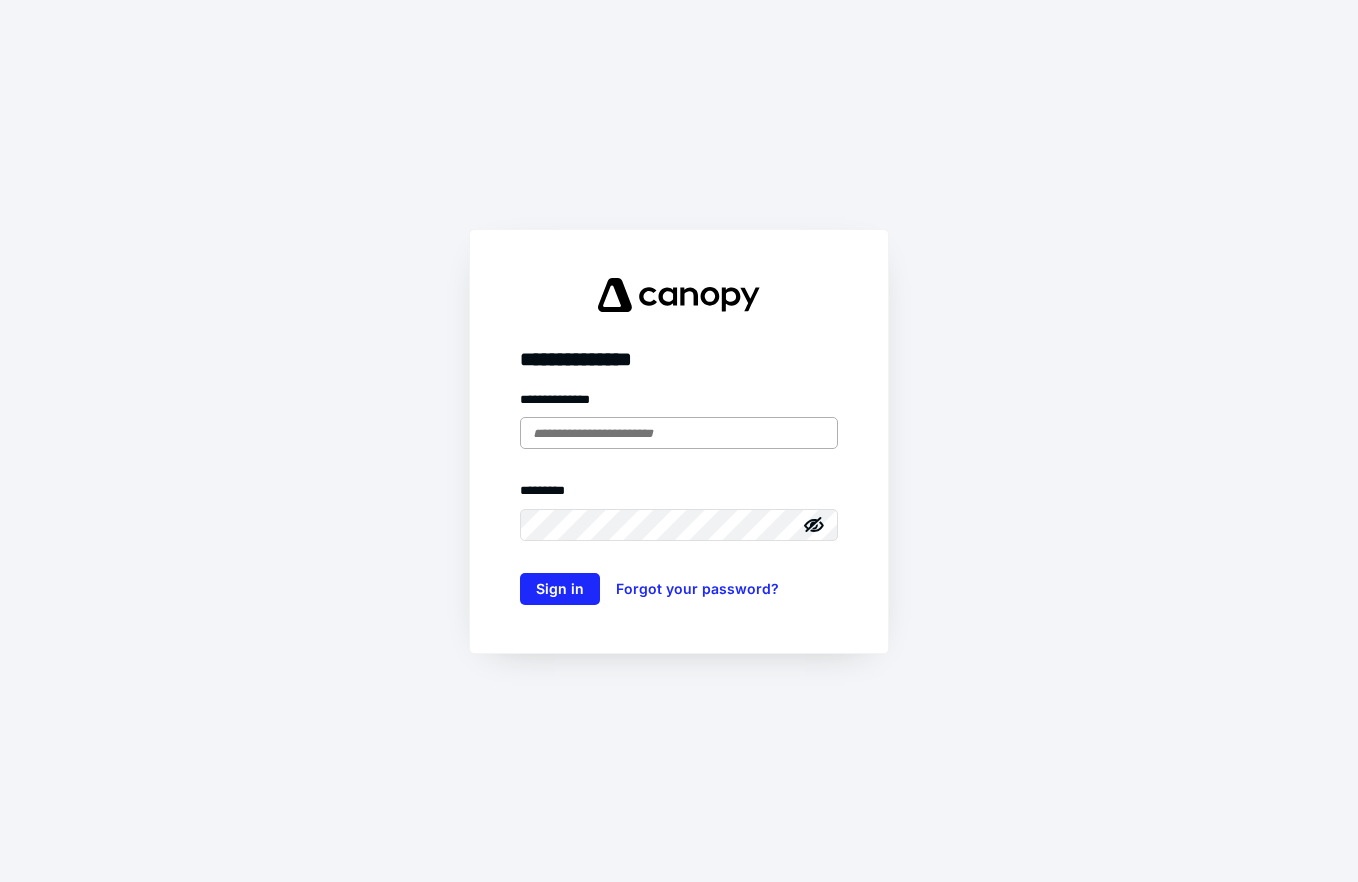 click at bounding box center (679, 433) 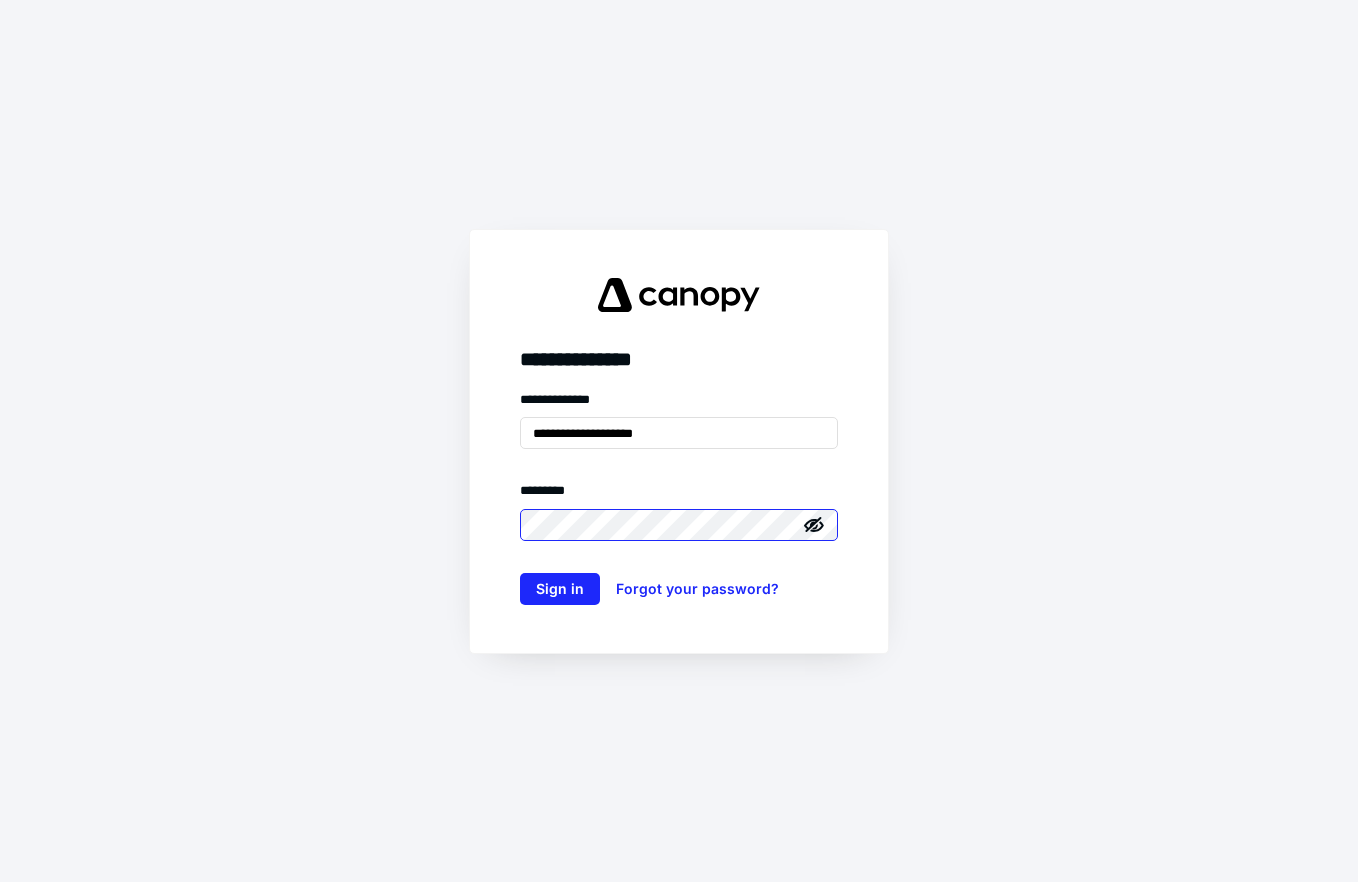click on "**********" at bounding box center (679, 497) 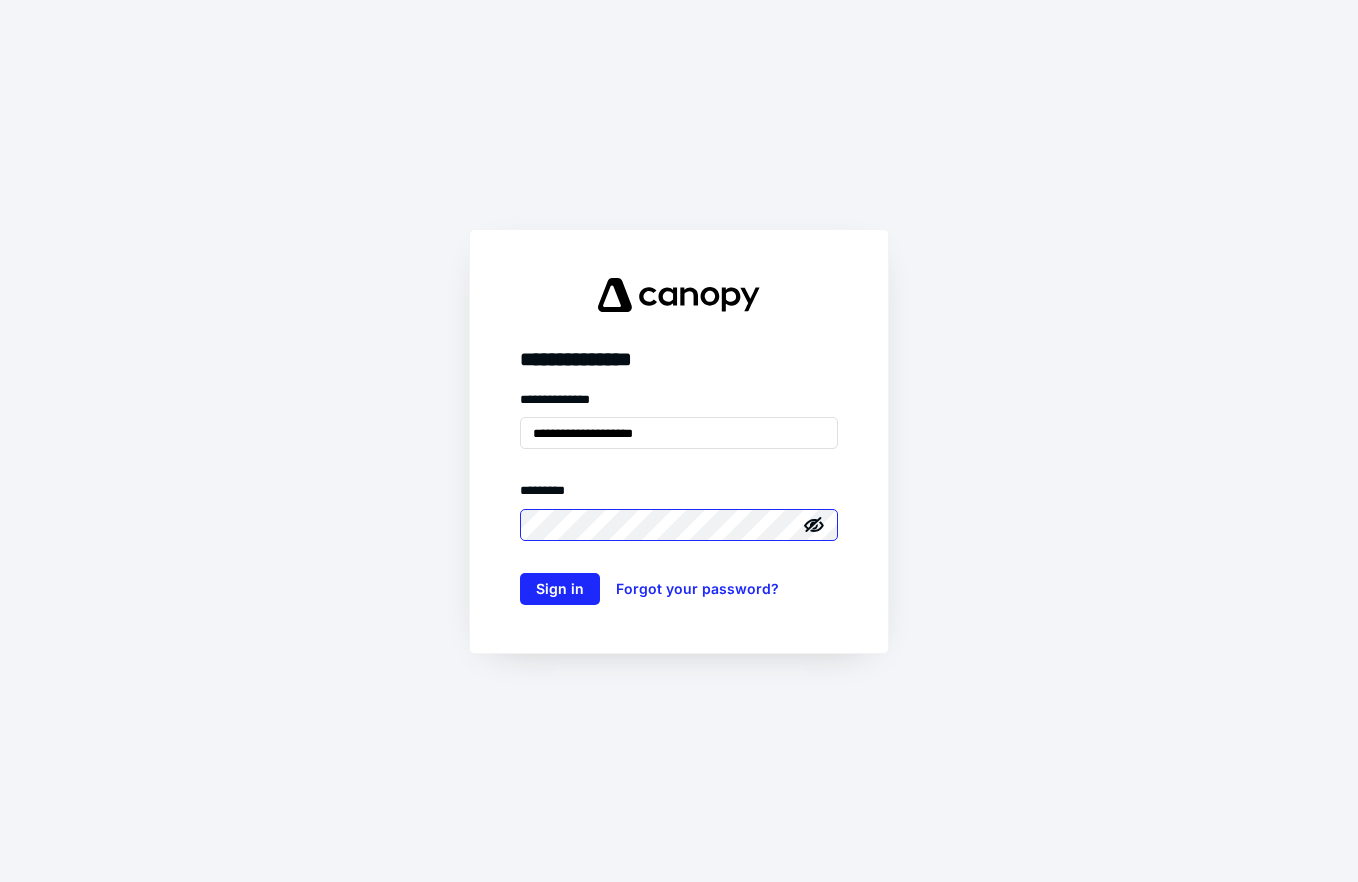 click on "Sign in" at bounding box center [560, 589] 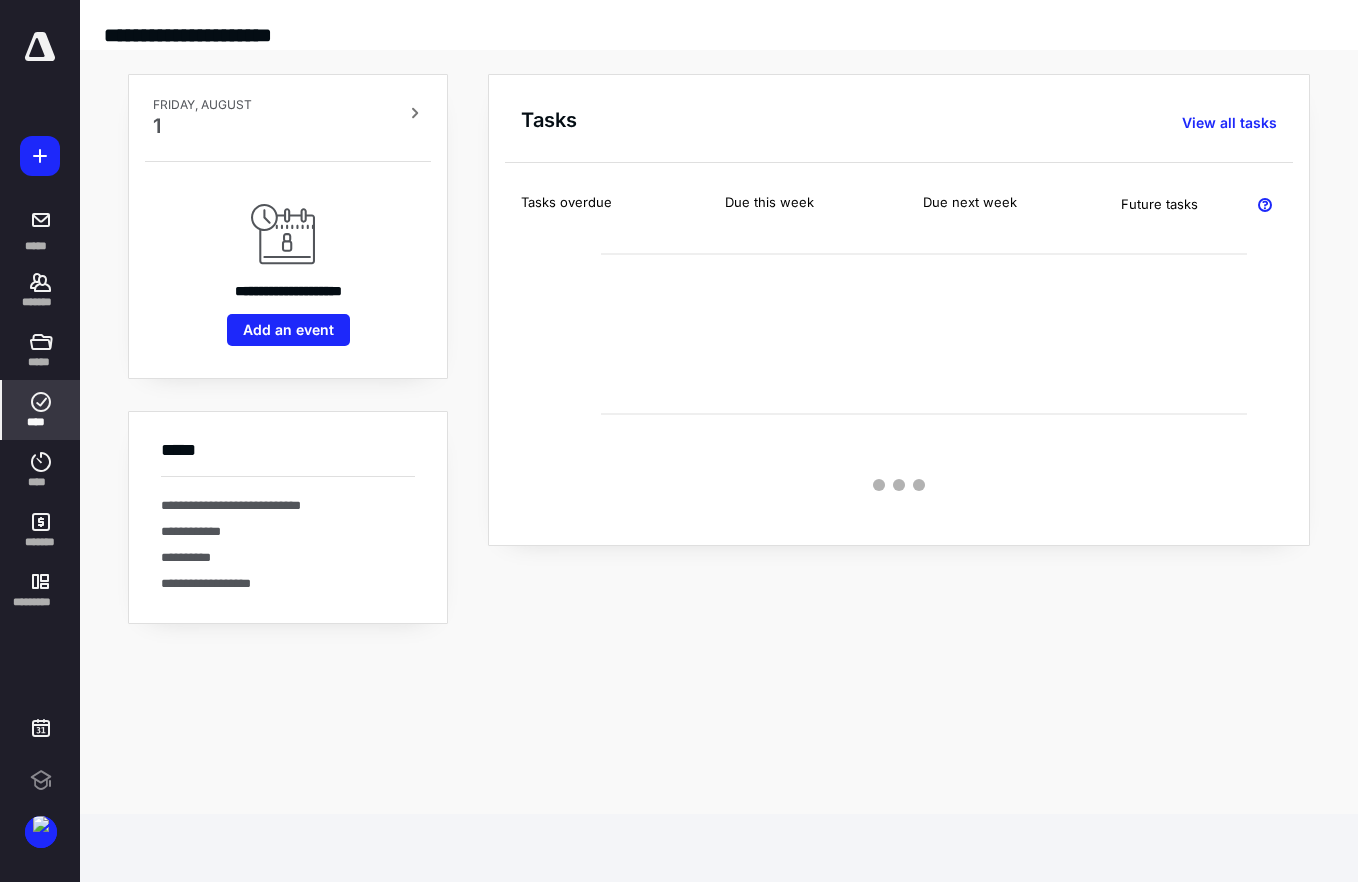 click 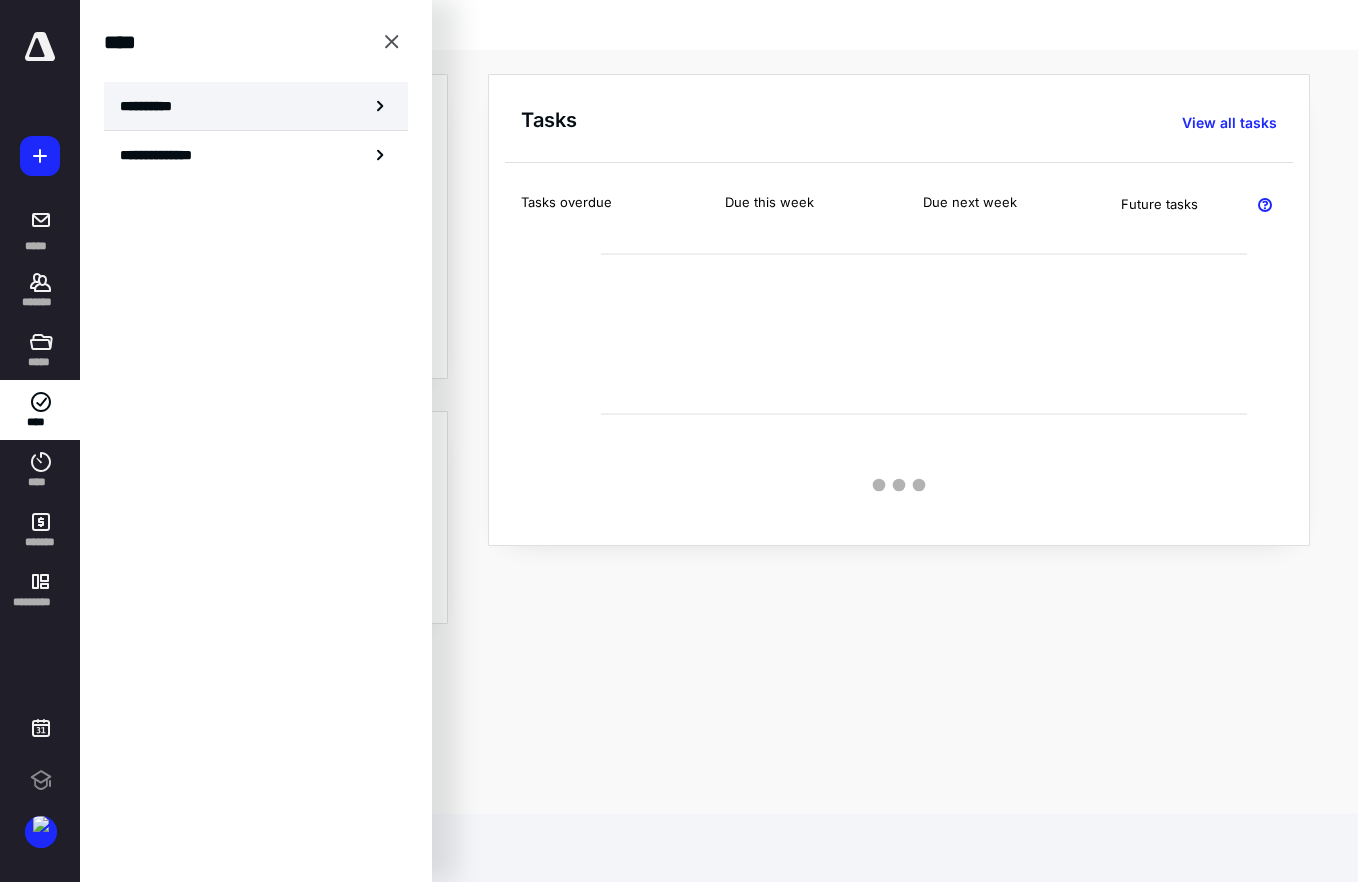 click on "**********" at bounding box center (256, 106) 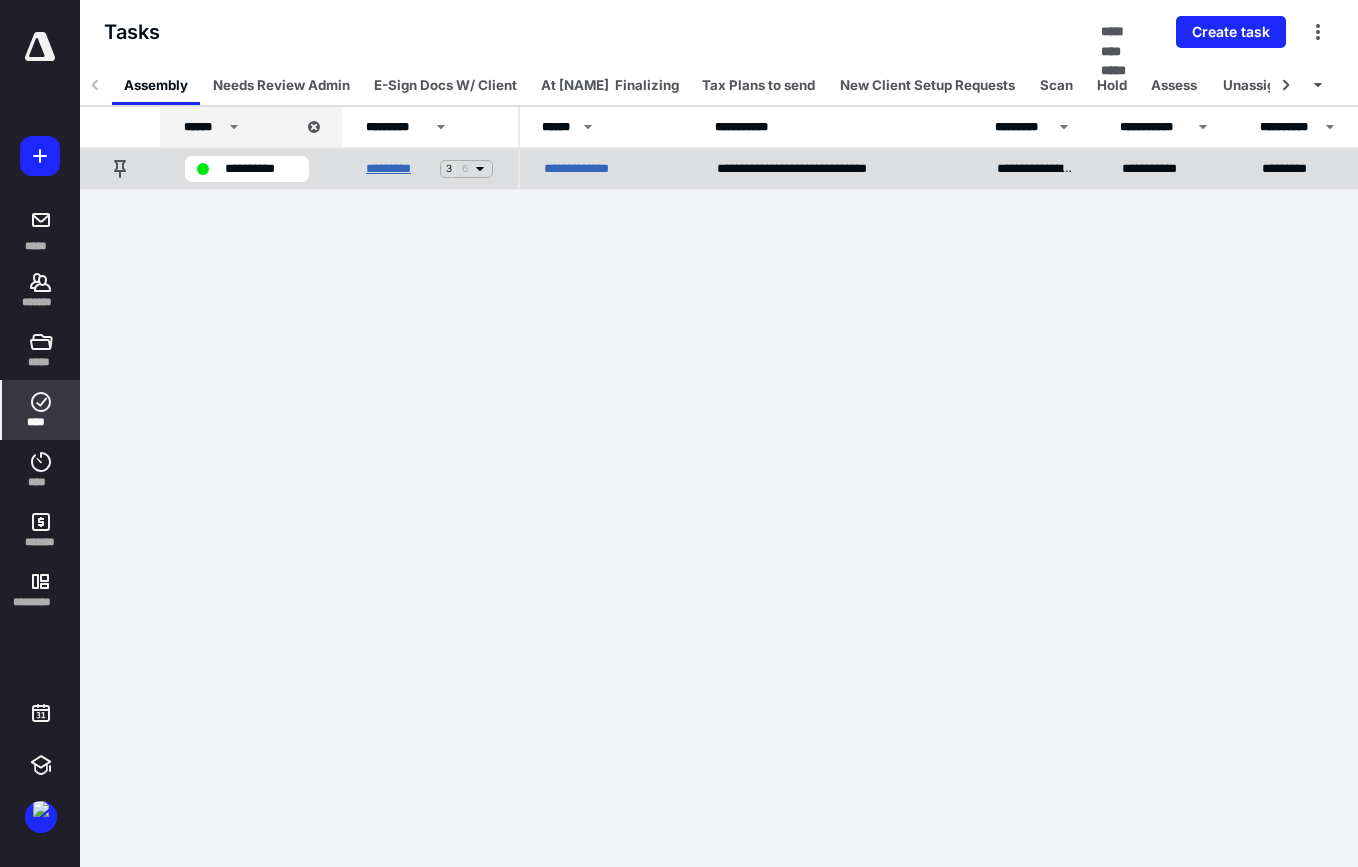 click on "*********" at bounding box center [399, 169] 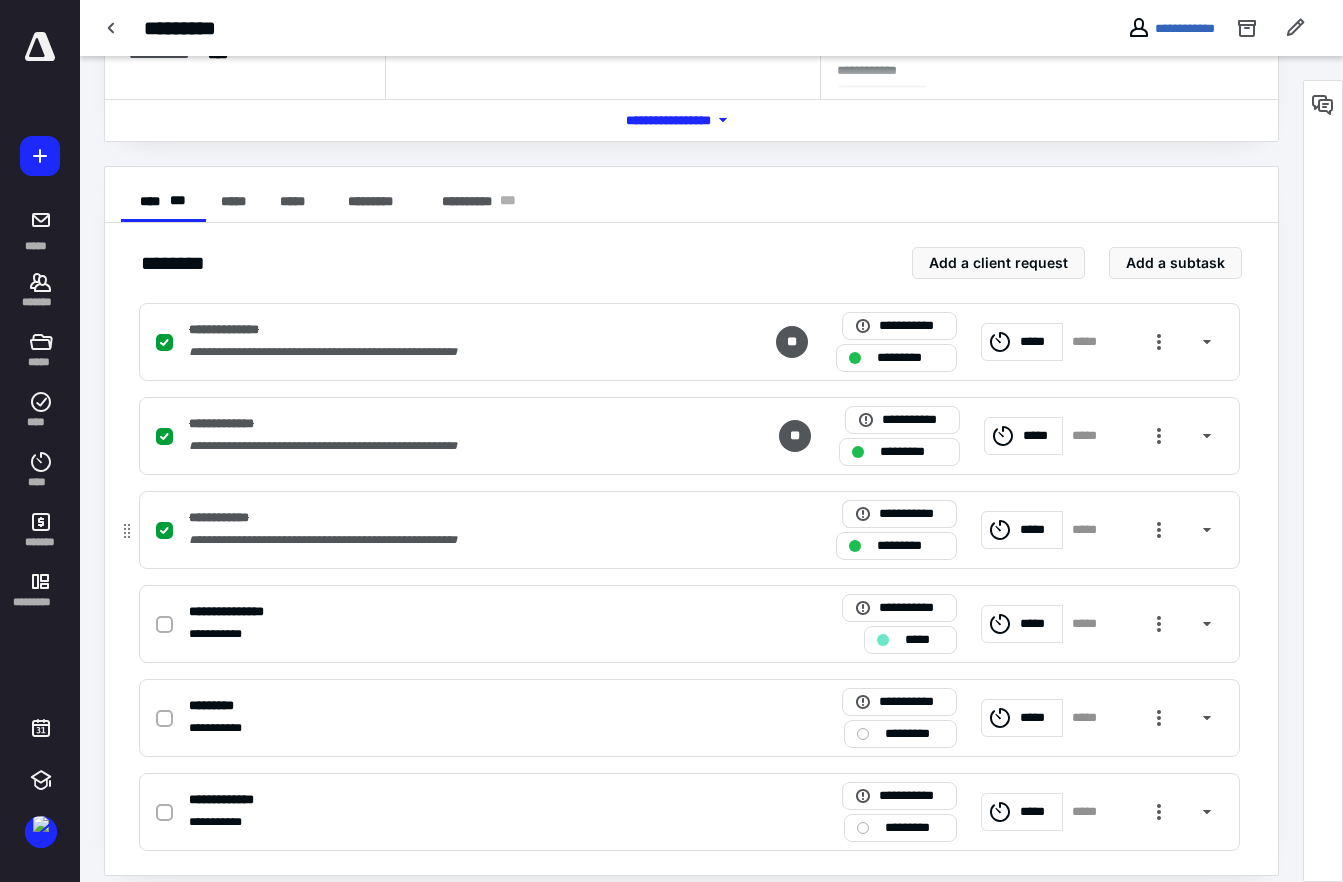 scroll, scrollTop: 293, scrollLeft: 0, axis: vertical 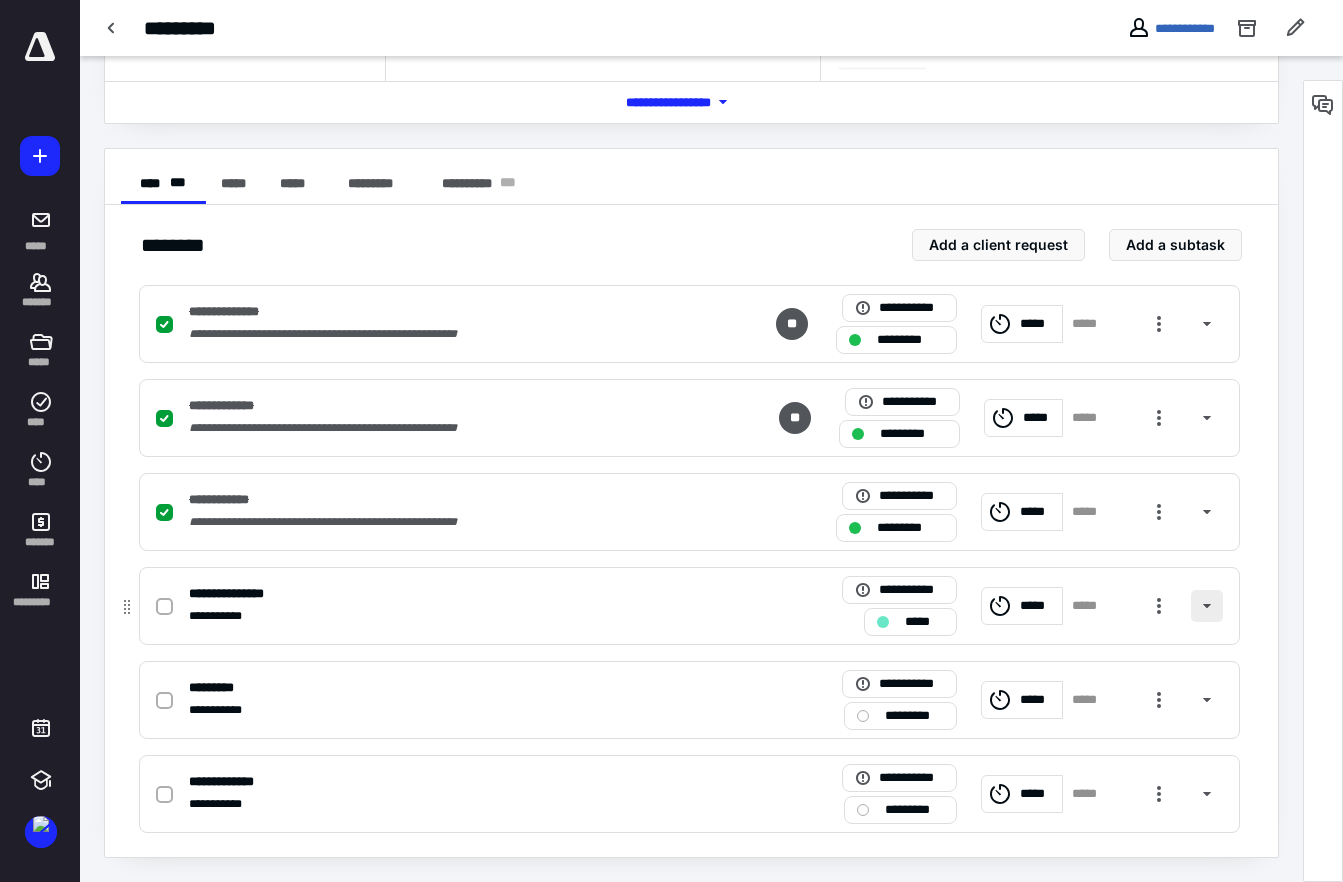 click at bounding box center (1207, 606) 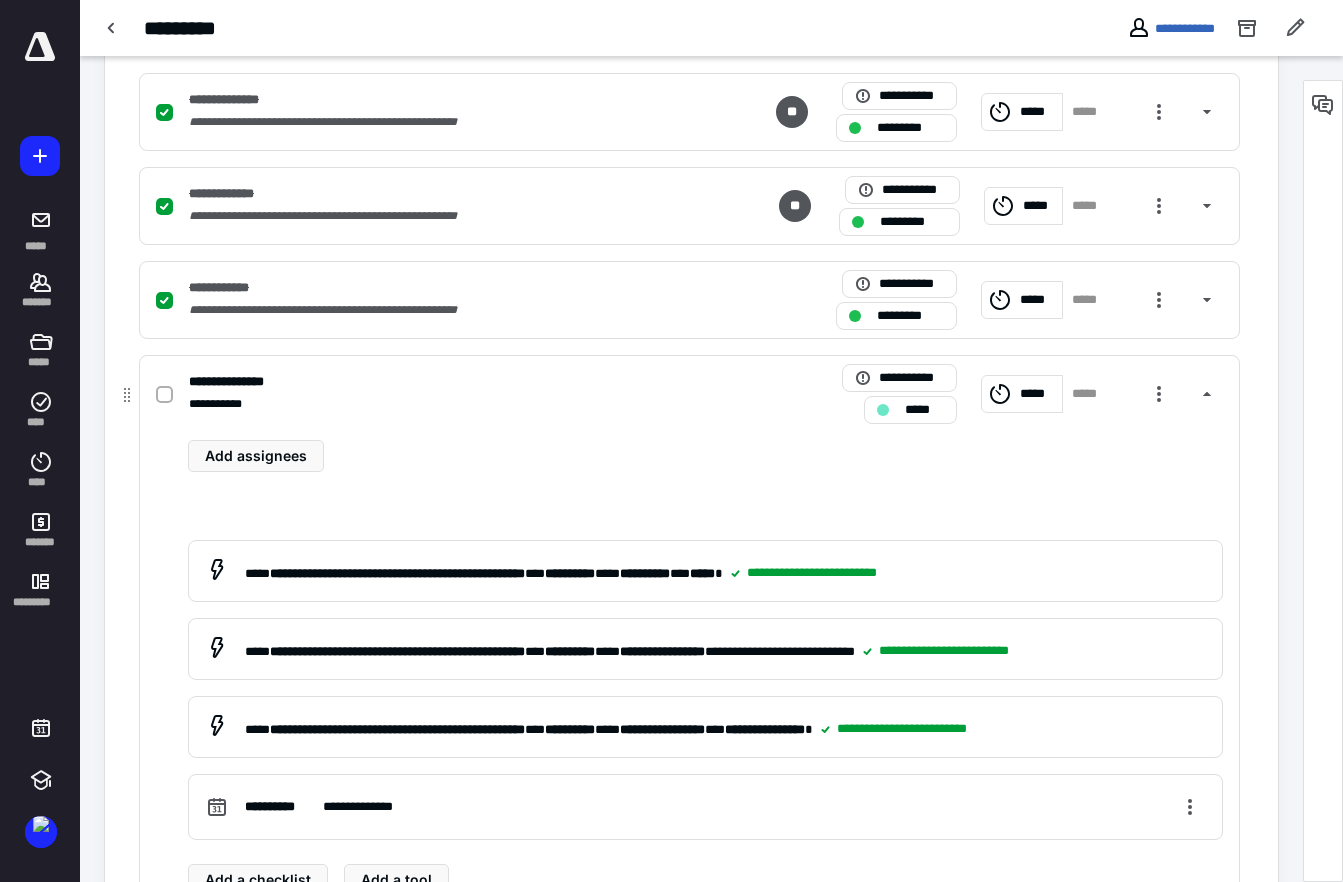 scroll, scrollTop: 593, scrollLeft: 0, axis: vertical 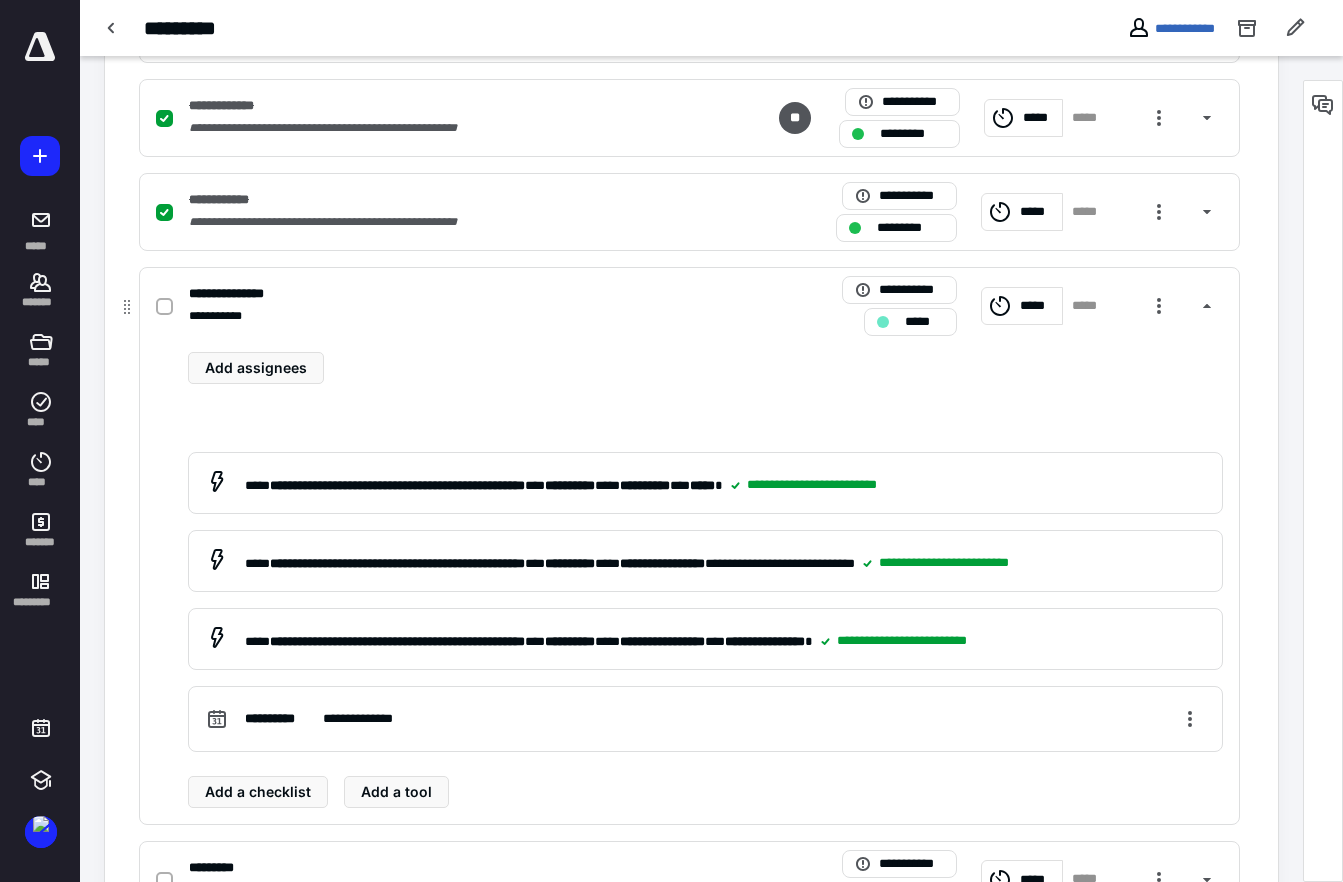click on "**********" at bounding box center [705, 580] 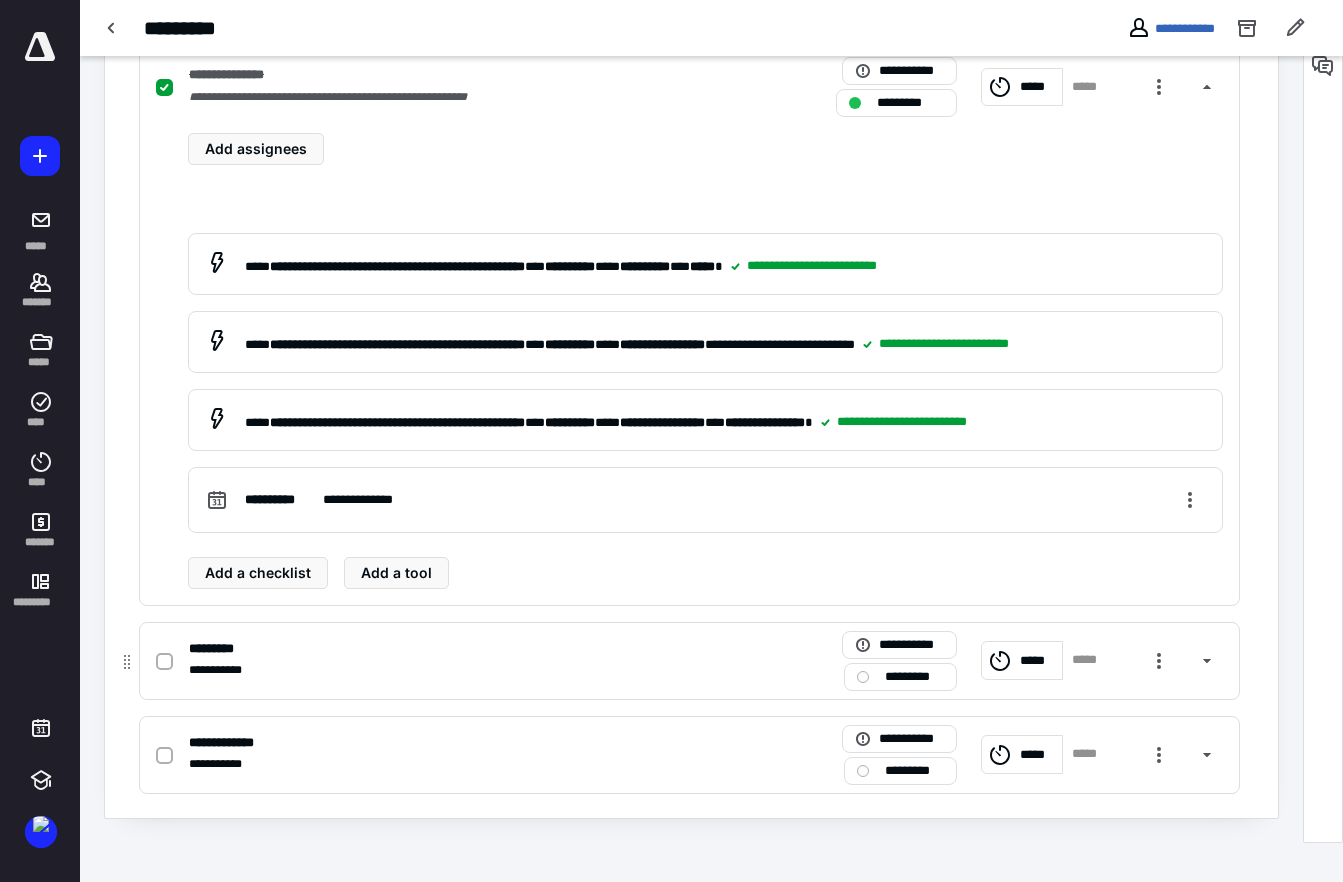 click on "**********" at bounding box center (689, 661) 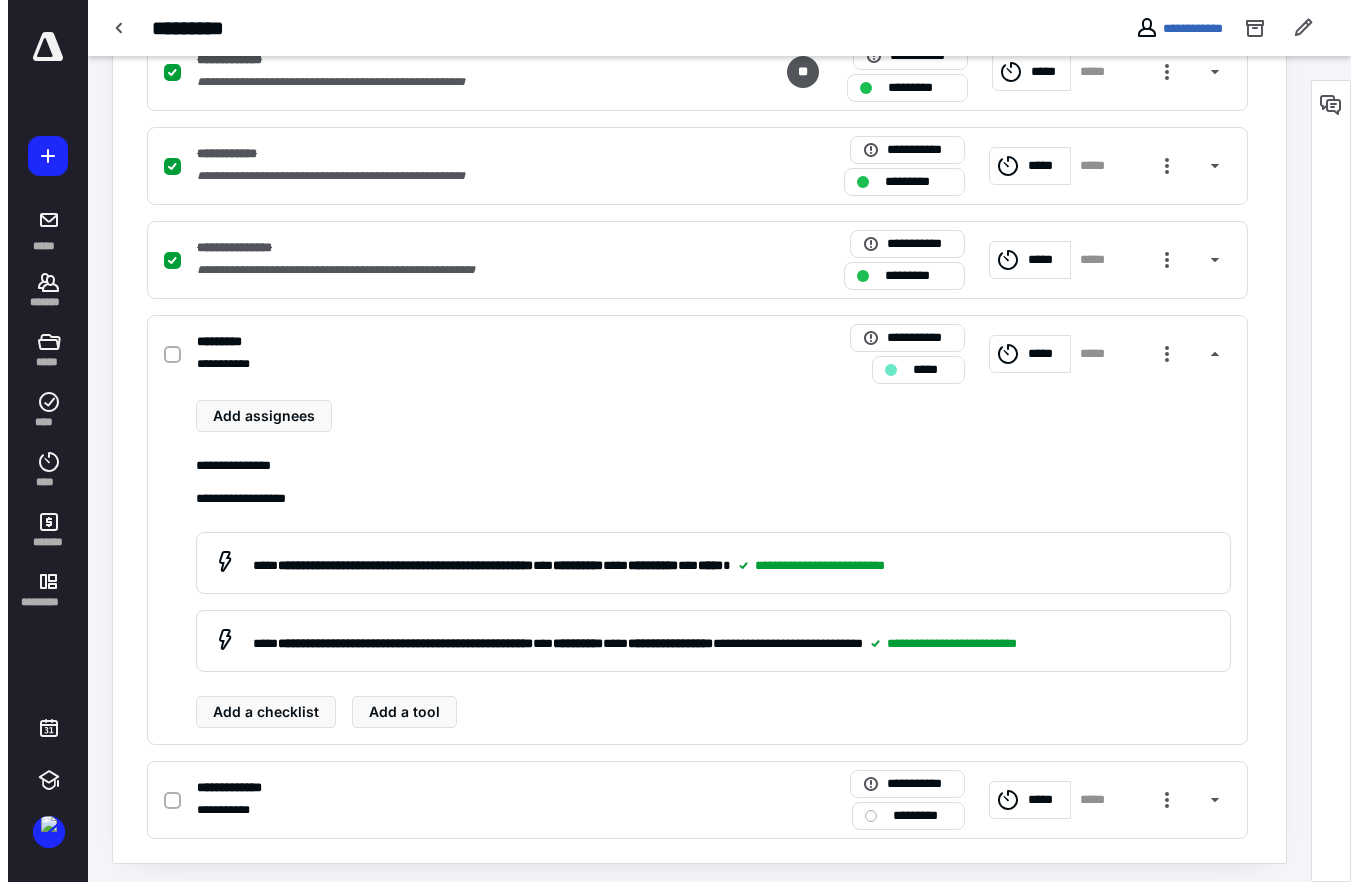 scroll, scrollTop: 747, scrollLeft: 0, axis: vertical 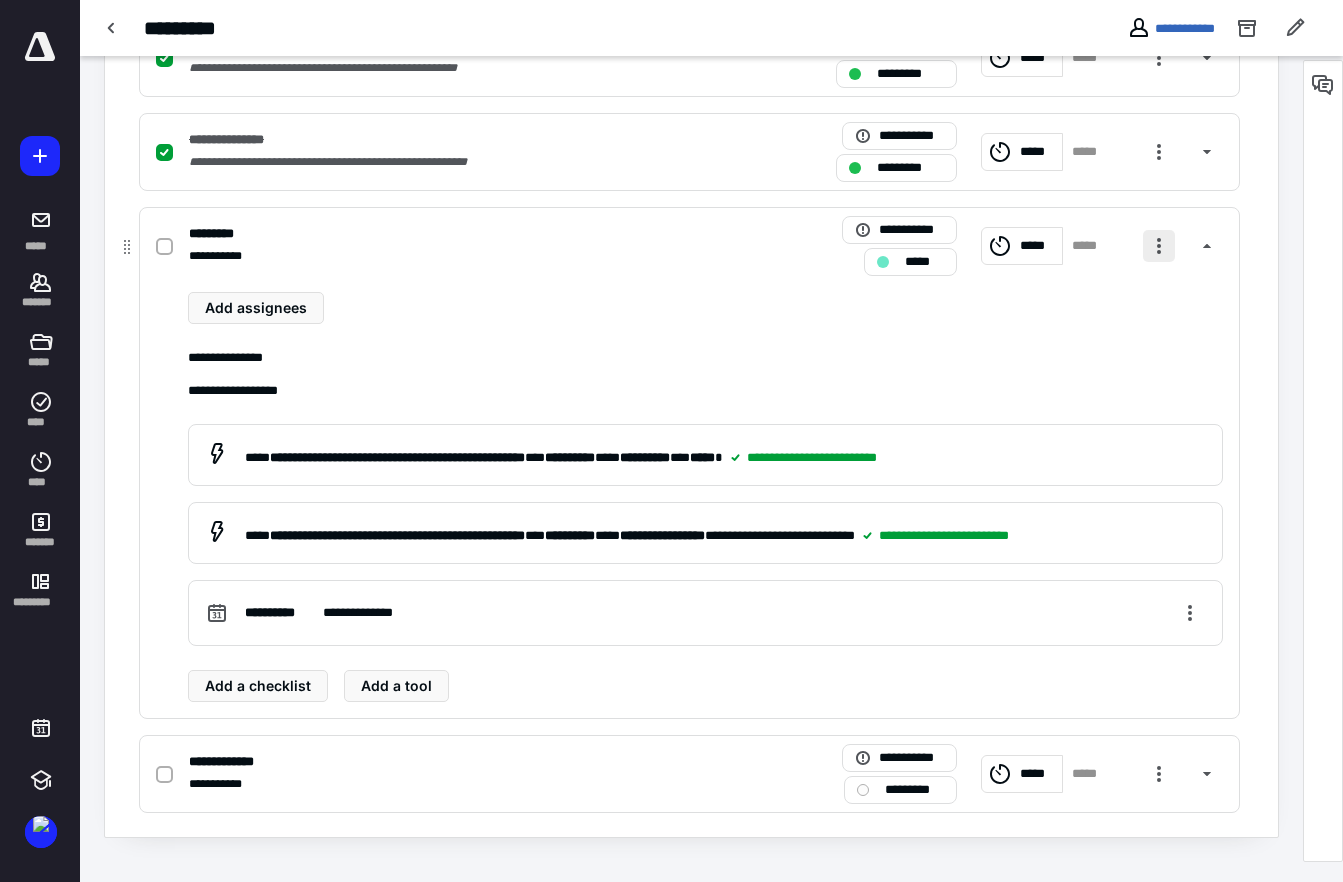 click at bounding box center [1159, 246] 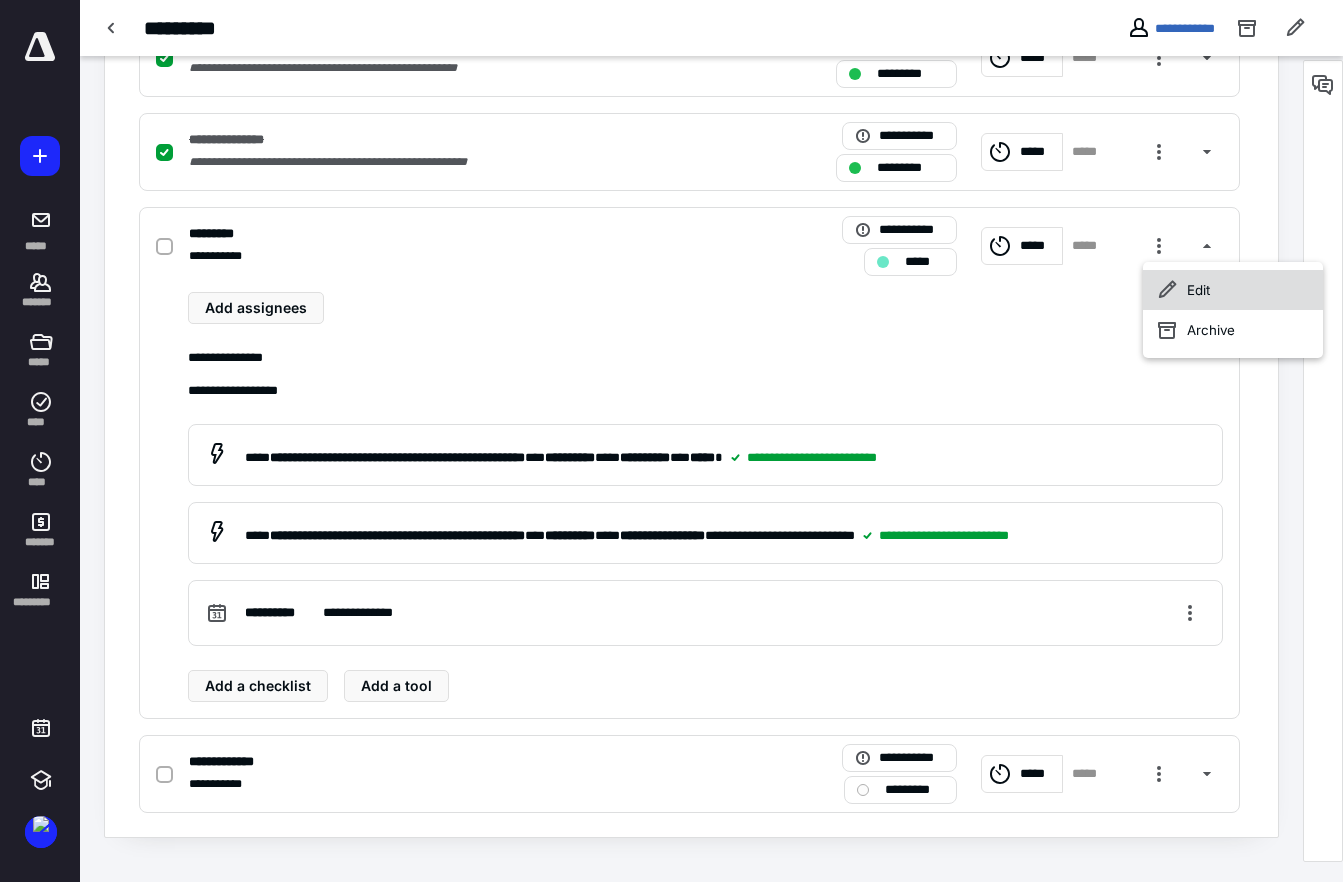 click on "Edit" at bounding box center [1233, 290] 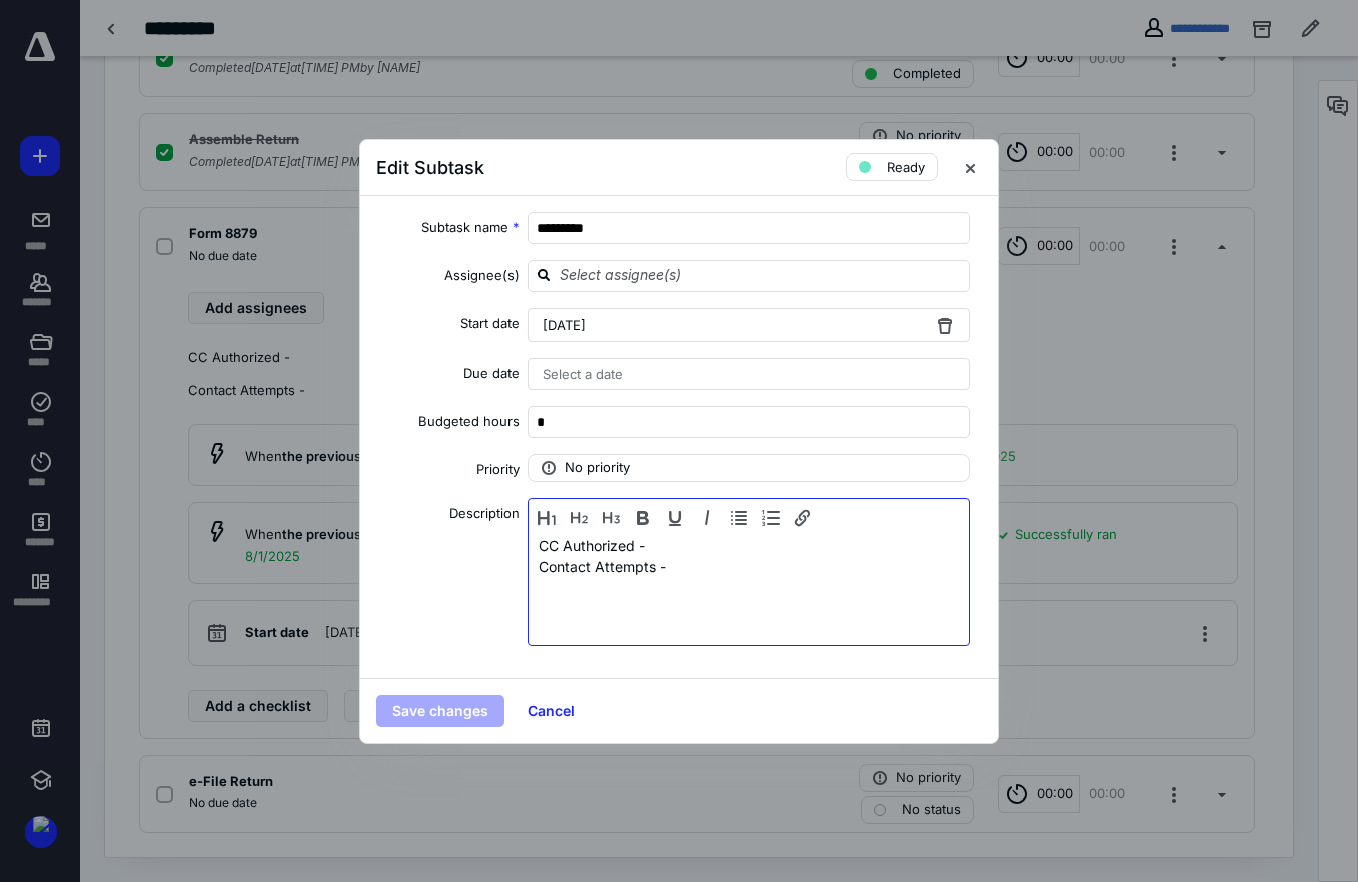 click on "Contact Attempts -" at bounding box center (749, 566) 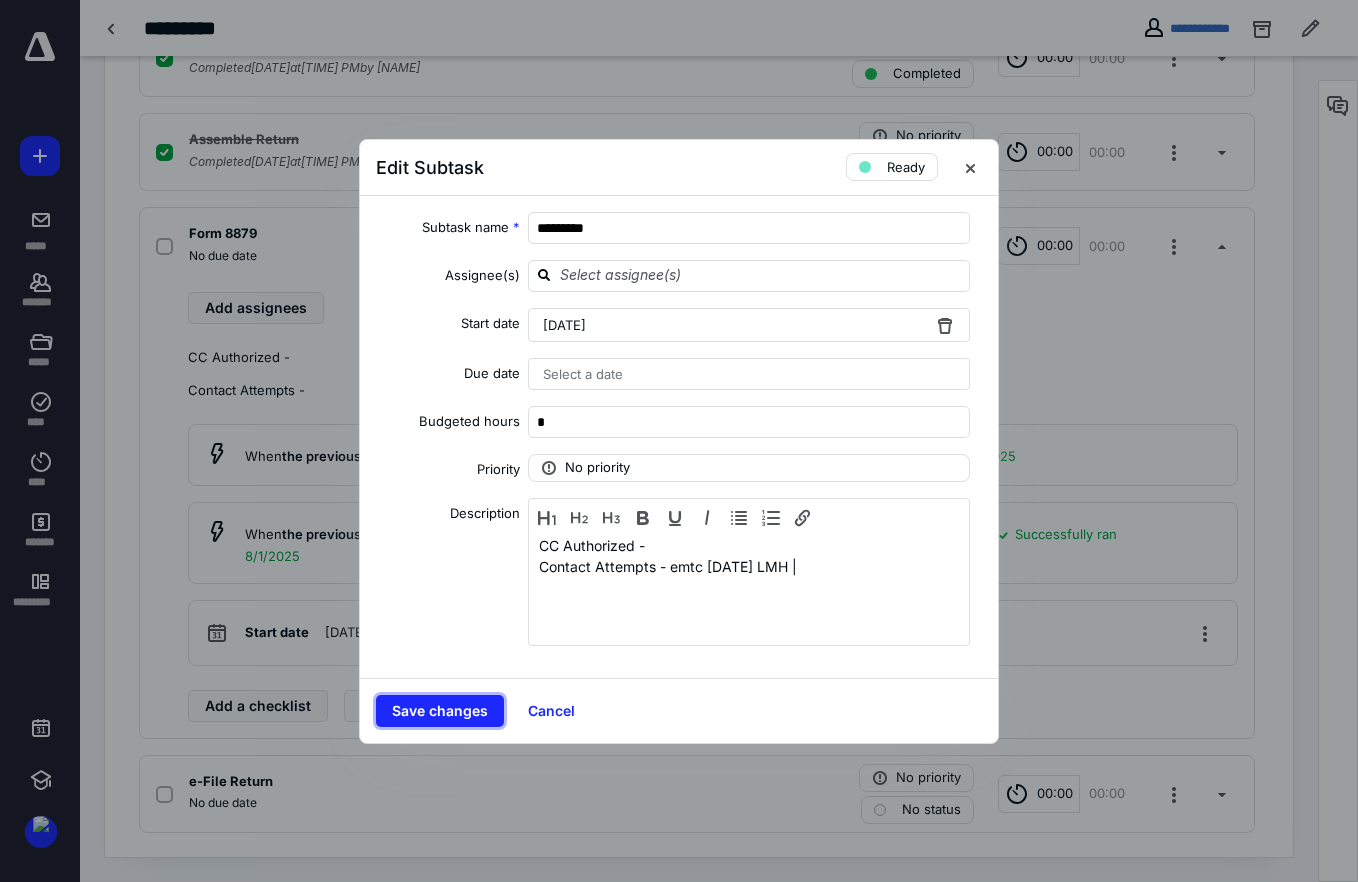 drag, startPoint x: 442, startPoint y: 711, endPoint x: 1357, endPoint y: 630, distance: 918.57825 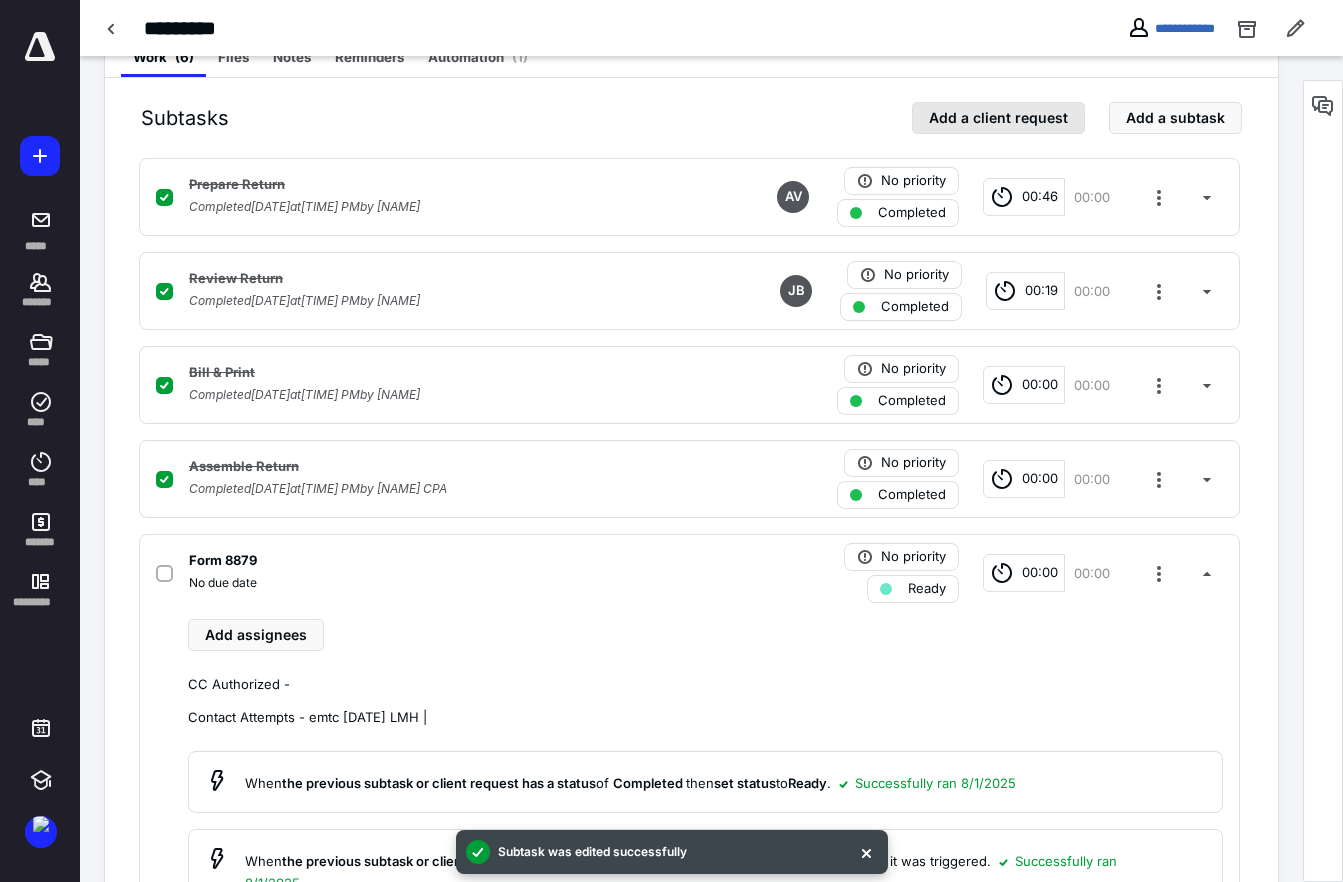 scroll, scrollTop: 0, scrollLeft: 0, axis: both 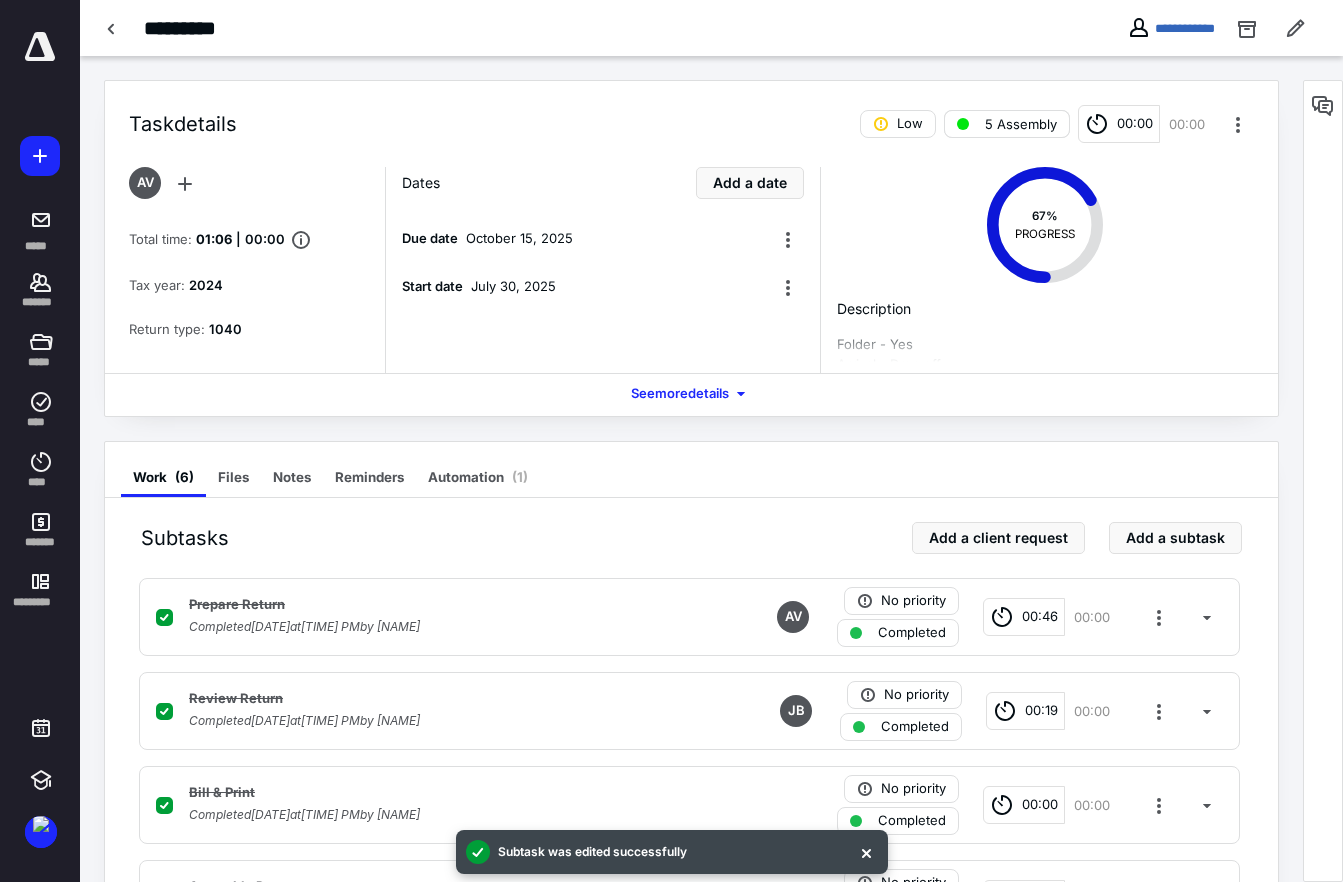 click on "5 Assembly" at bounding box center (1021, 124) 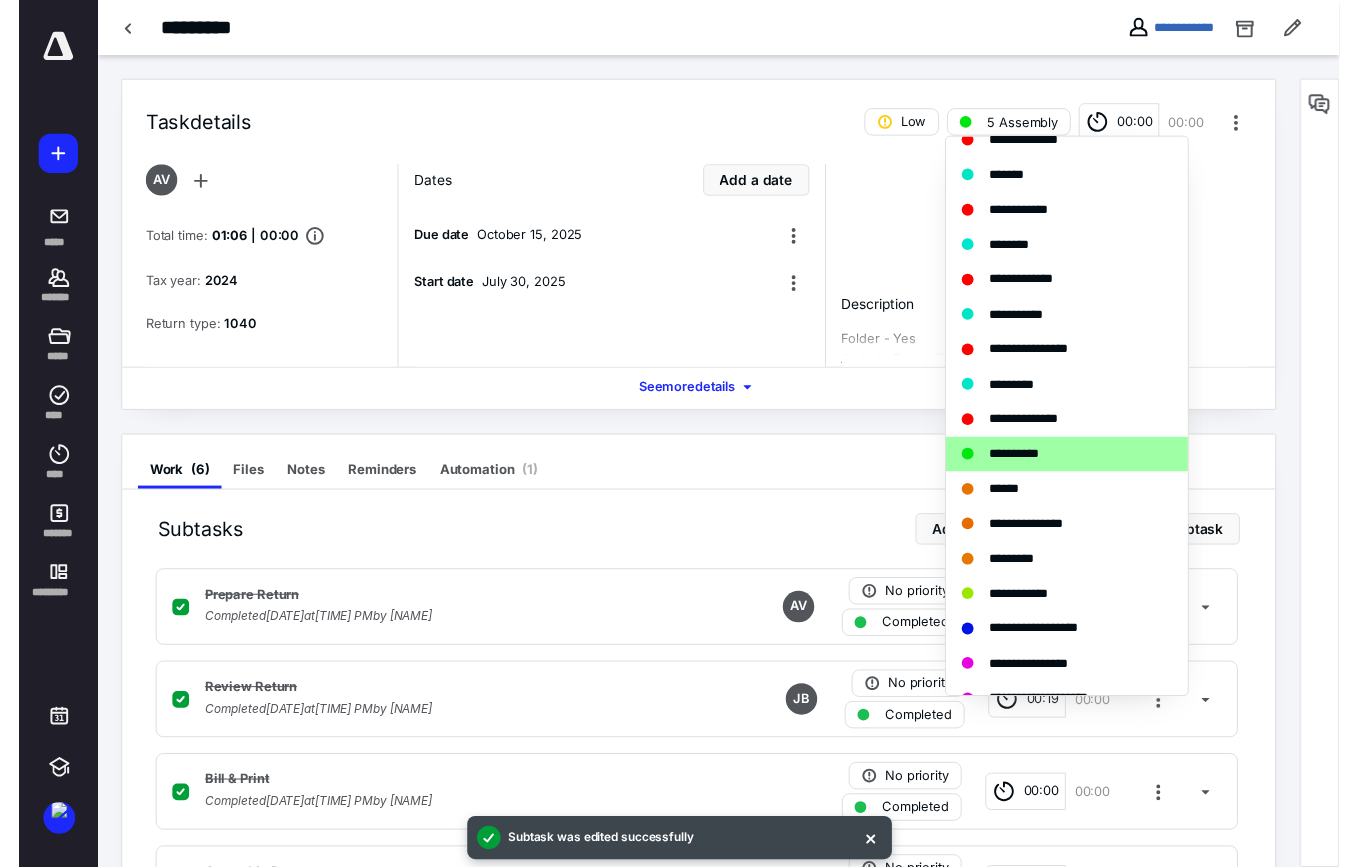 scroll, scrollTop: 1200, scrollLeft: 0, axis: vertical 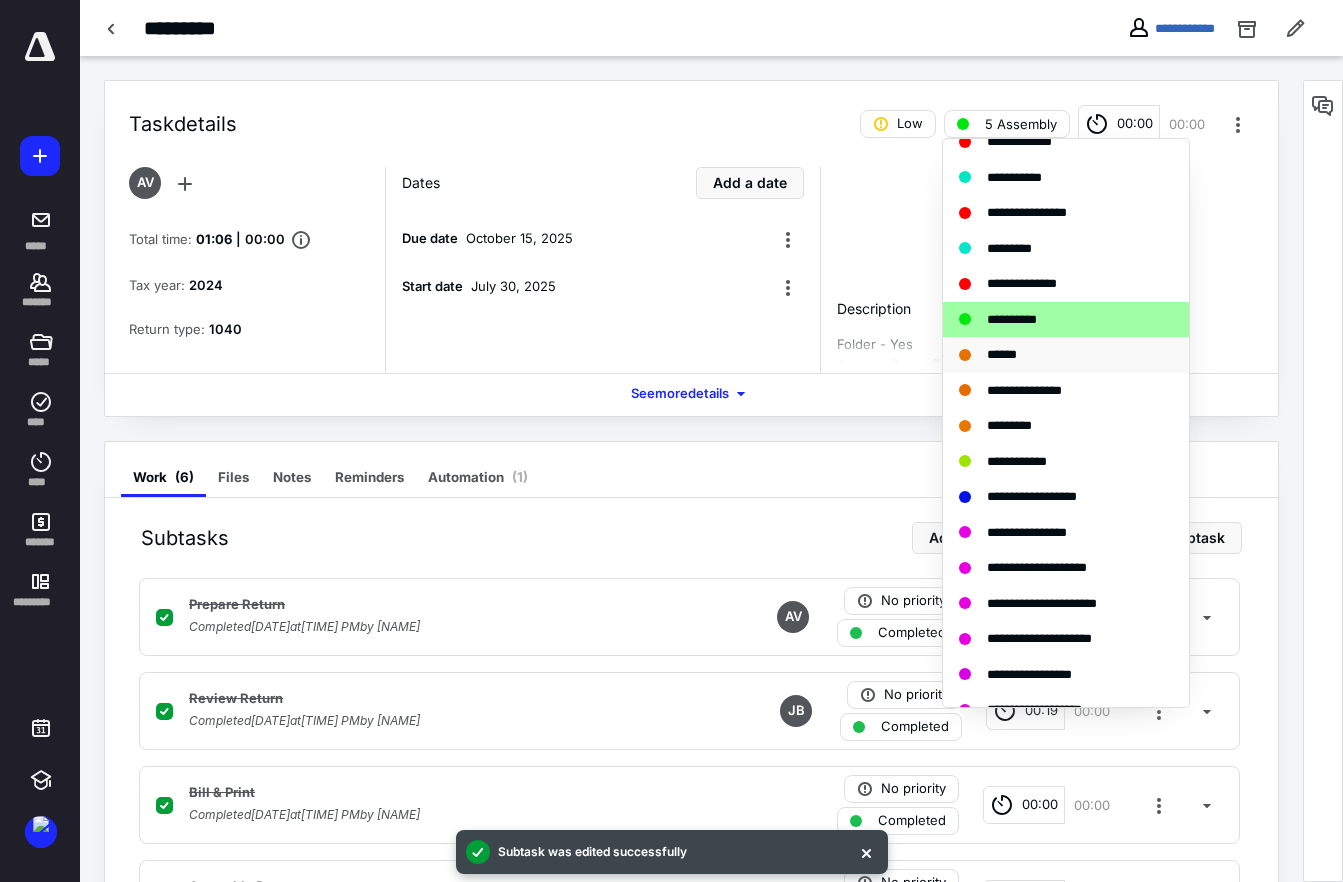 click on "******" at bounding box center (1002, 354) 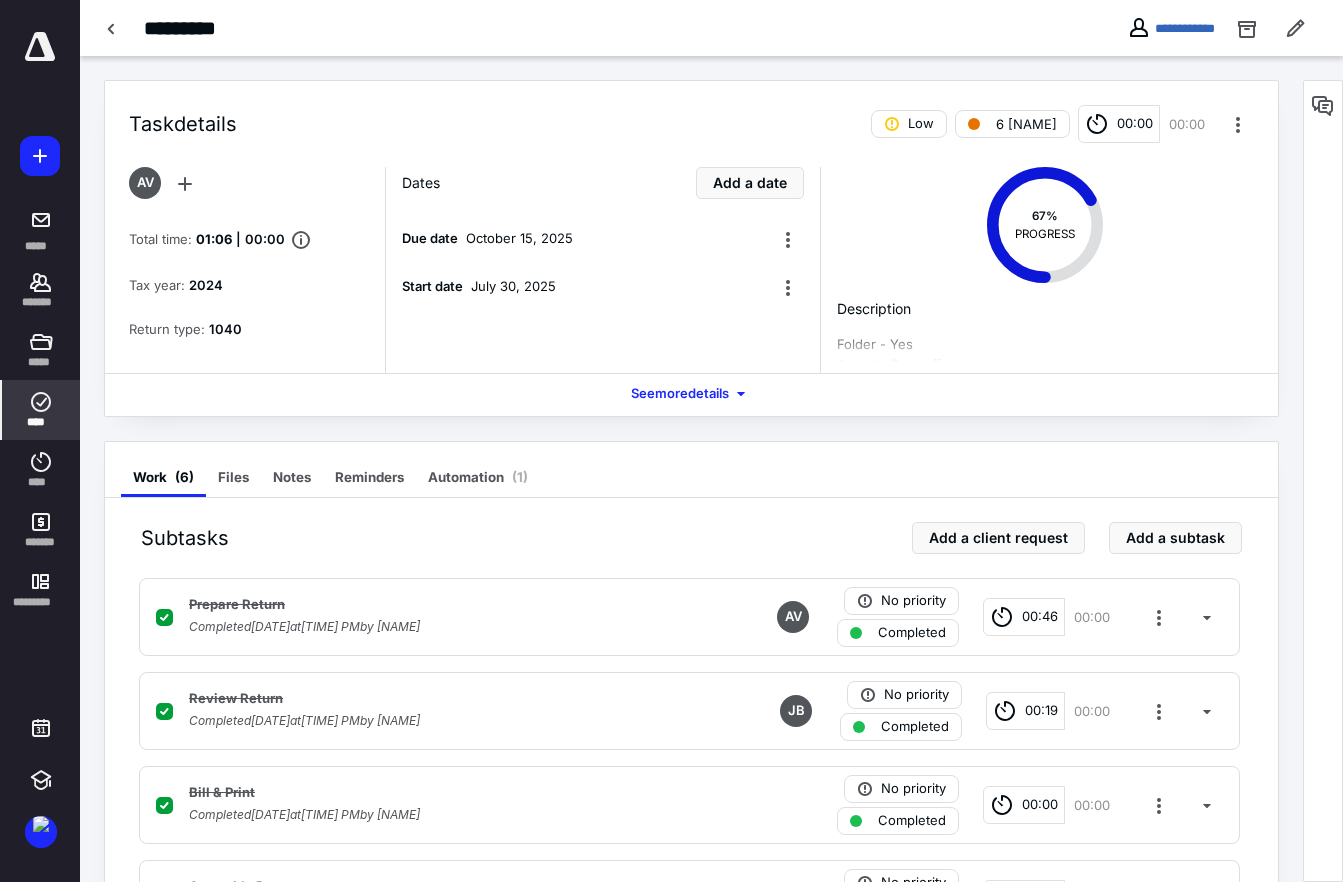 click on "****" at bounding box center [41, 422] 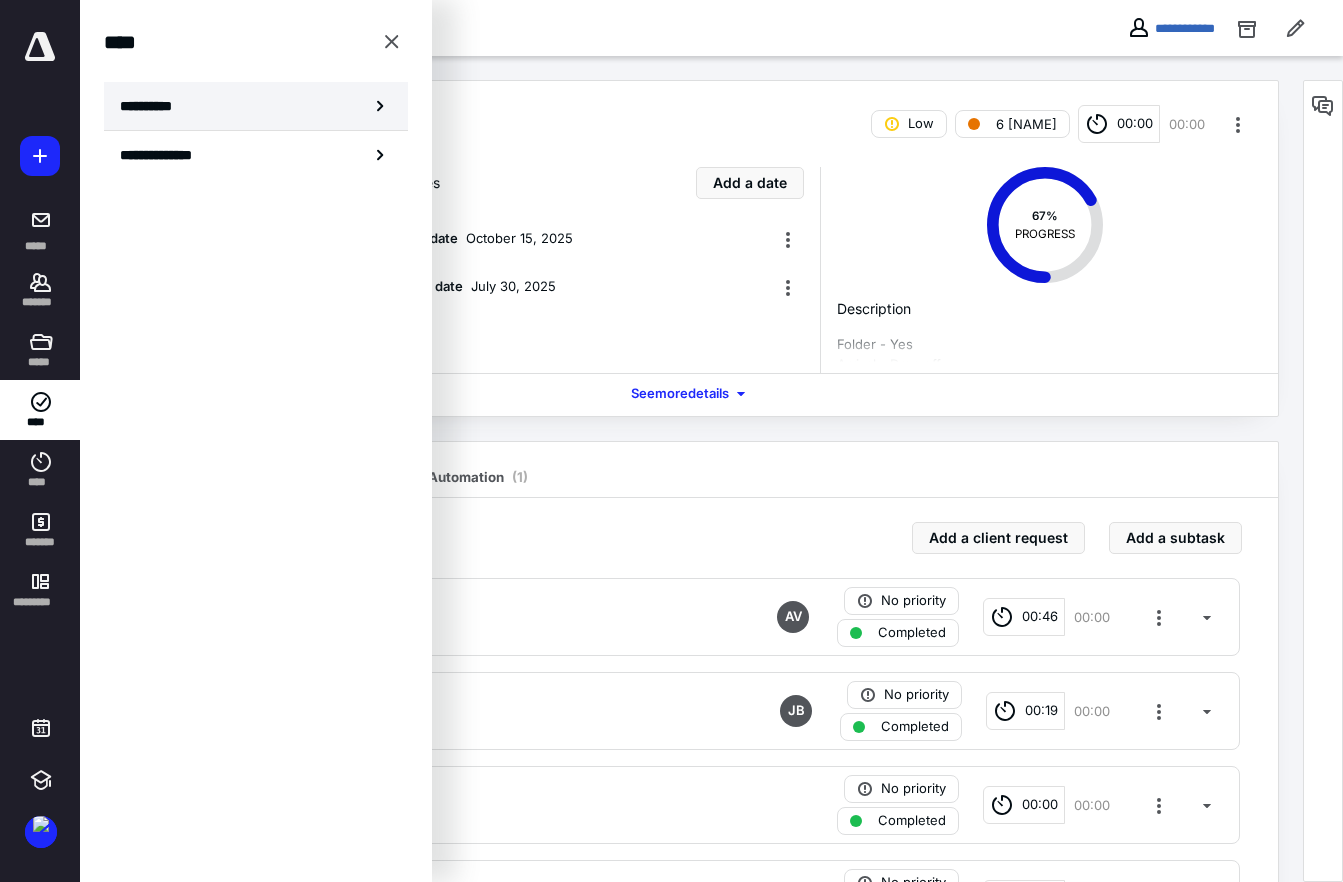 click on "**********" at bounding box center (256, 106) 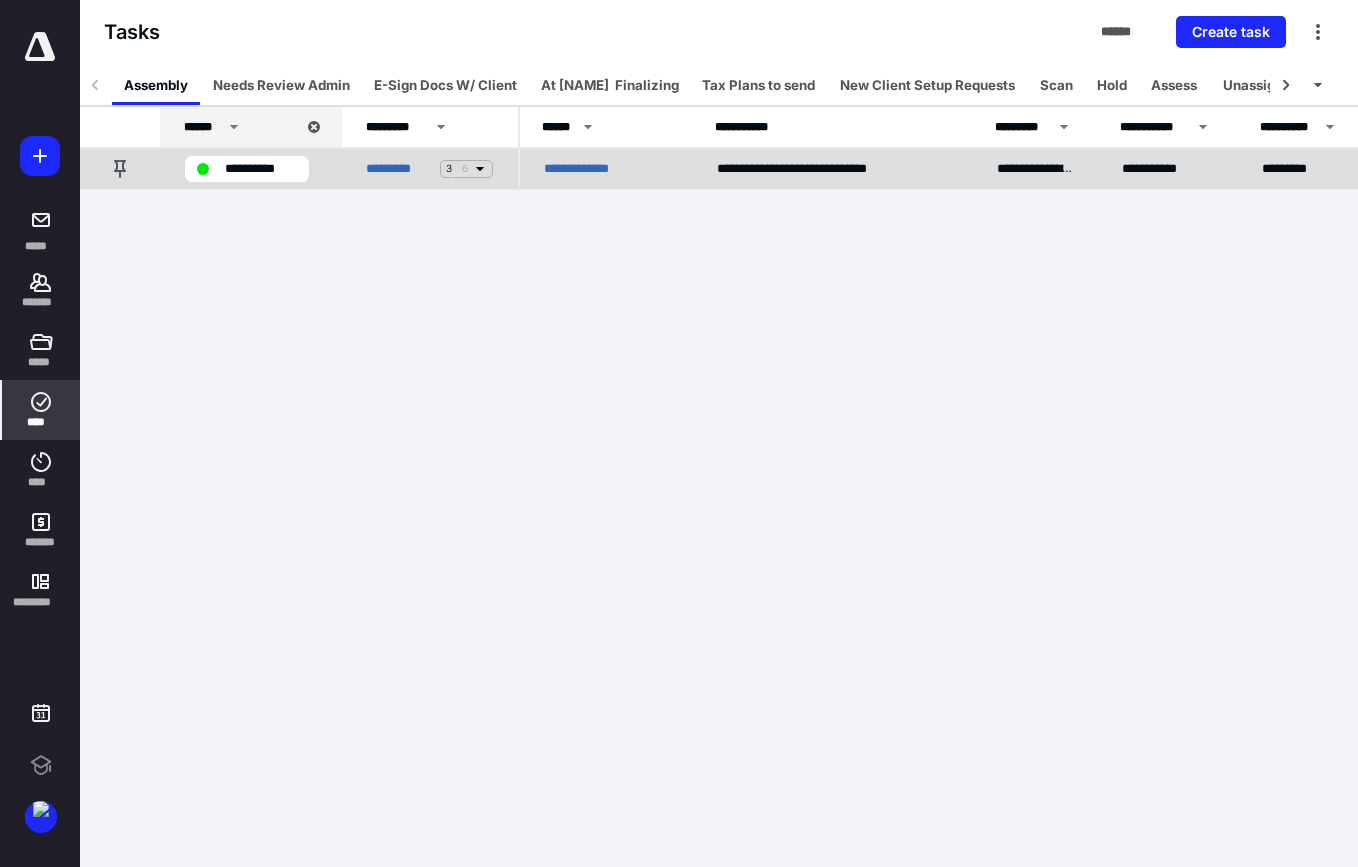 scroll, scrollTop: 0, scrollLeft: 0, axis: both 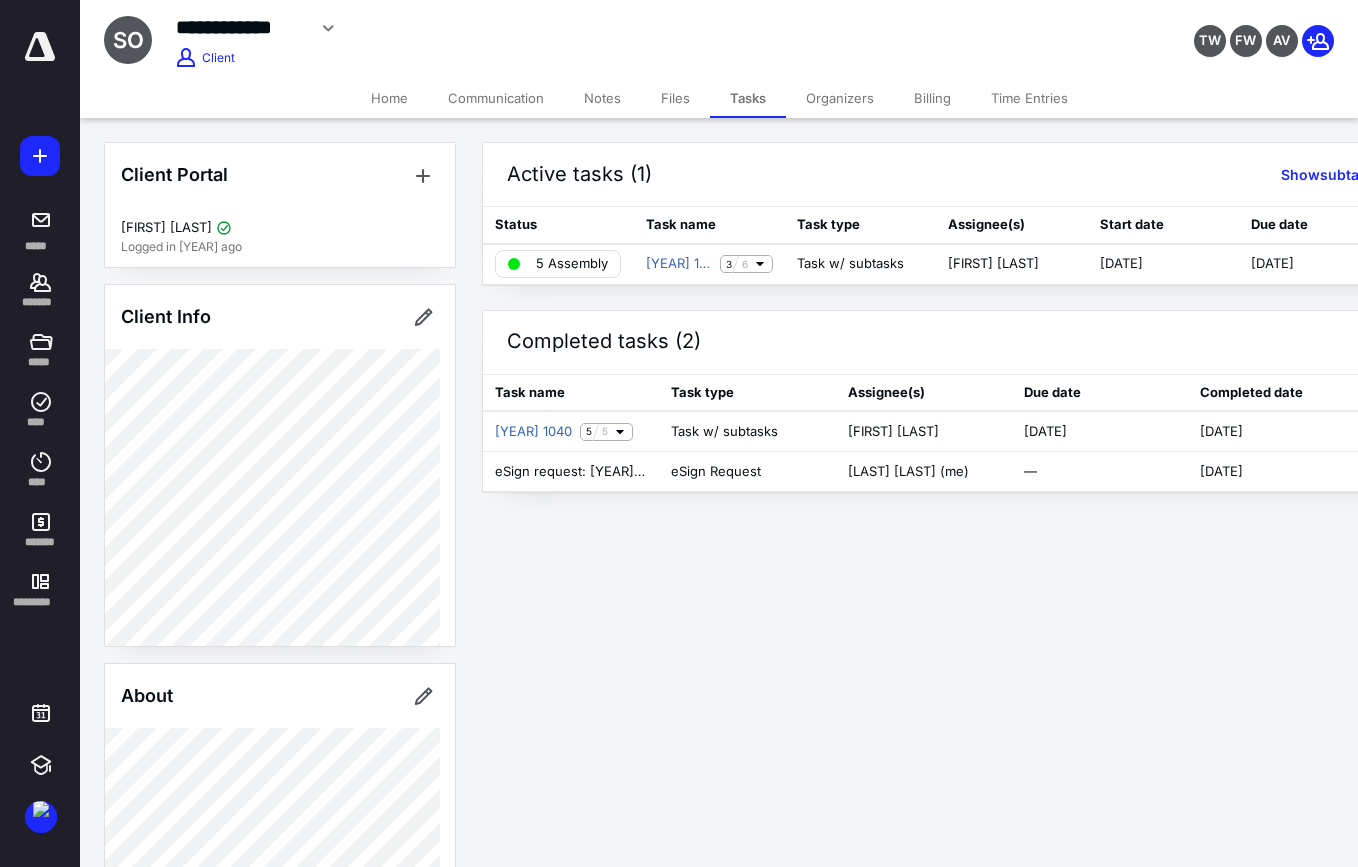 click on "Files" at bounding box center (675, 98) 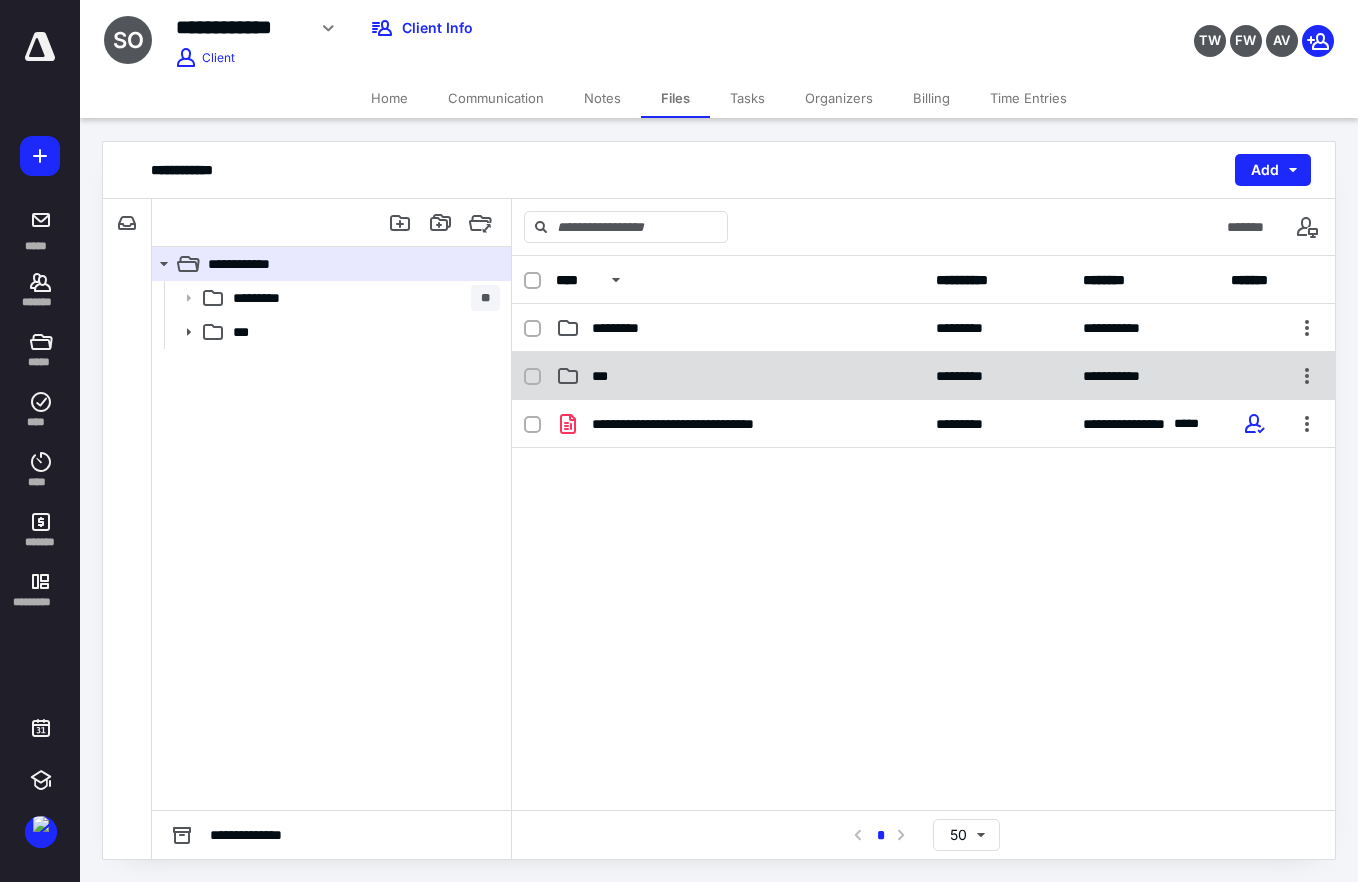 click on "***" at bounding box center [740, 376] 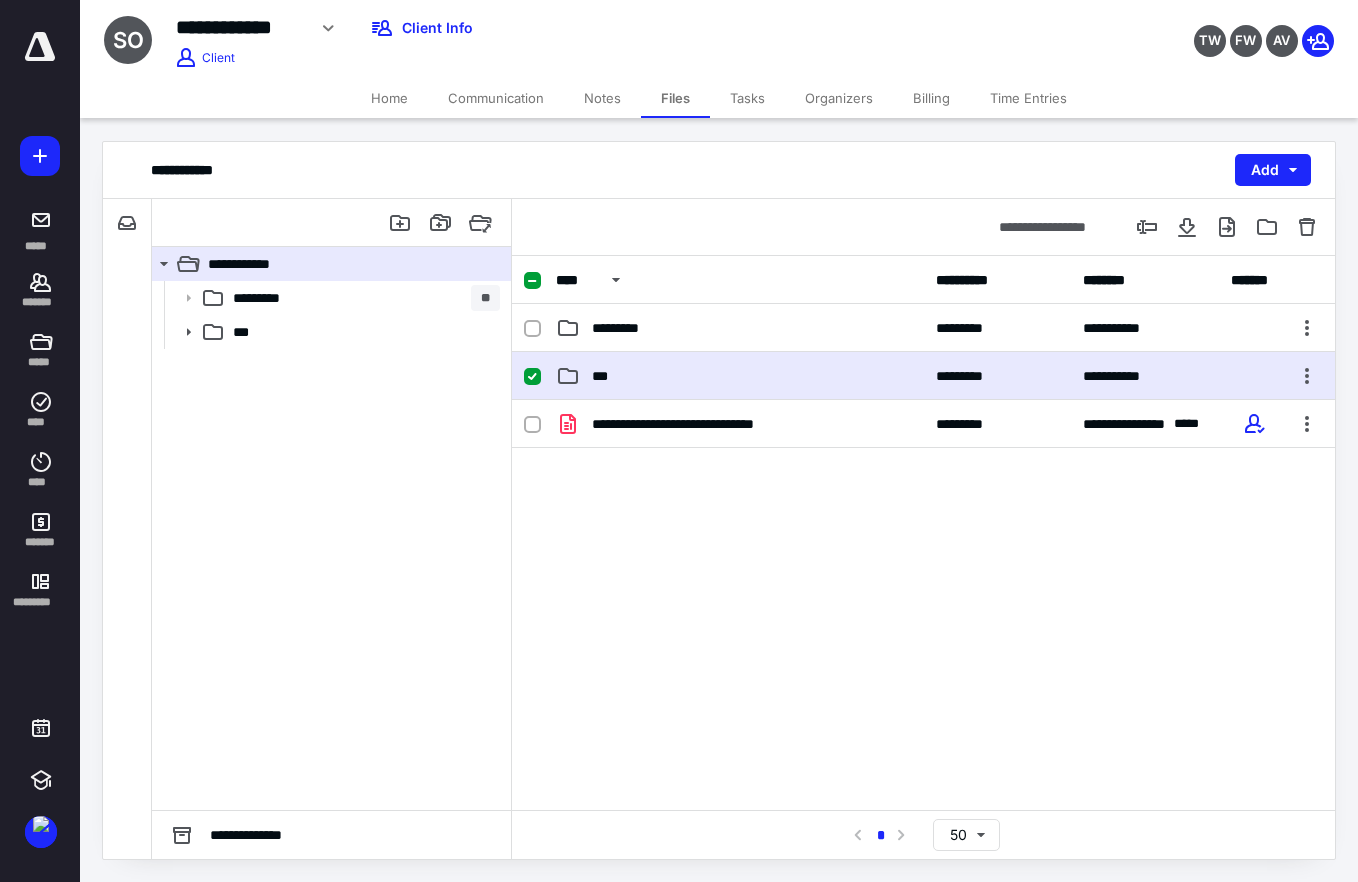 click on "***" at bounding box center [740, 376] 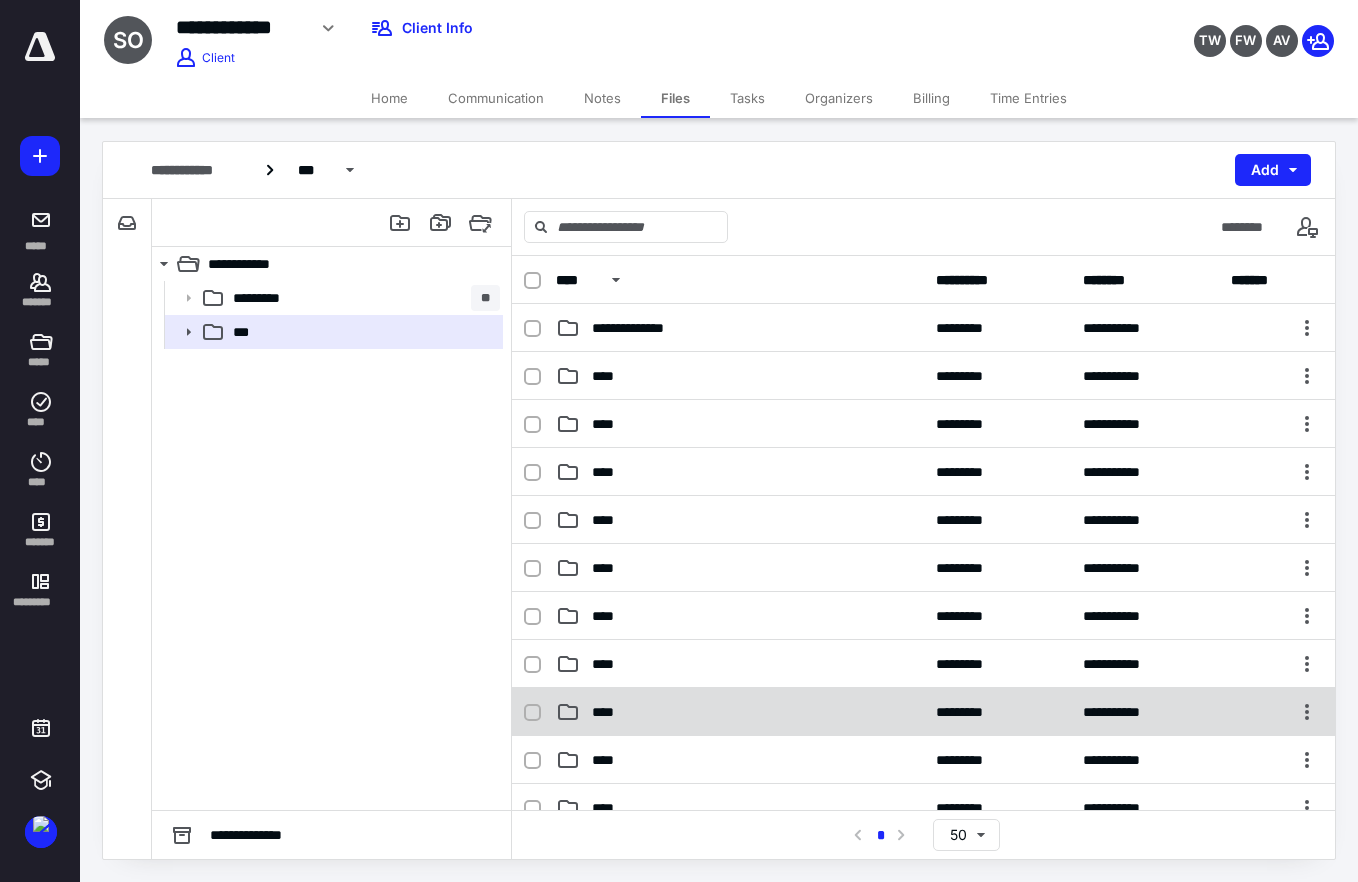 scroll, scrollTop: 466, scrollLeft: 0, axis: vertical 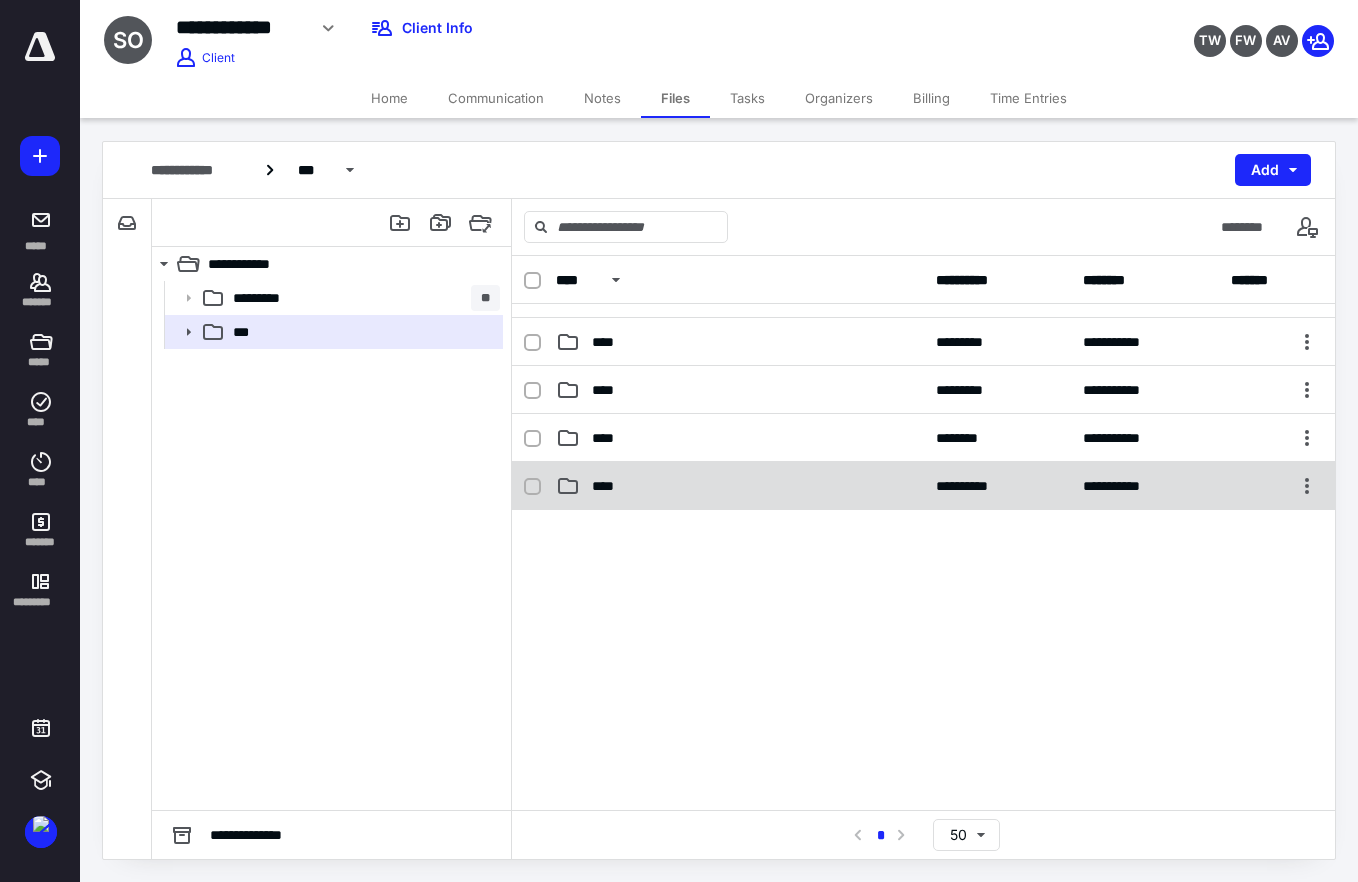 click on "****" at bounding box center [609, 486] 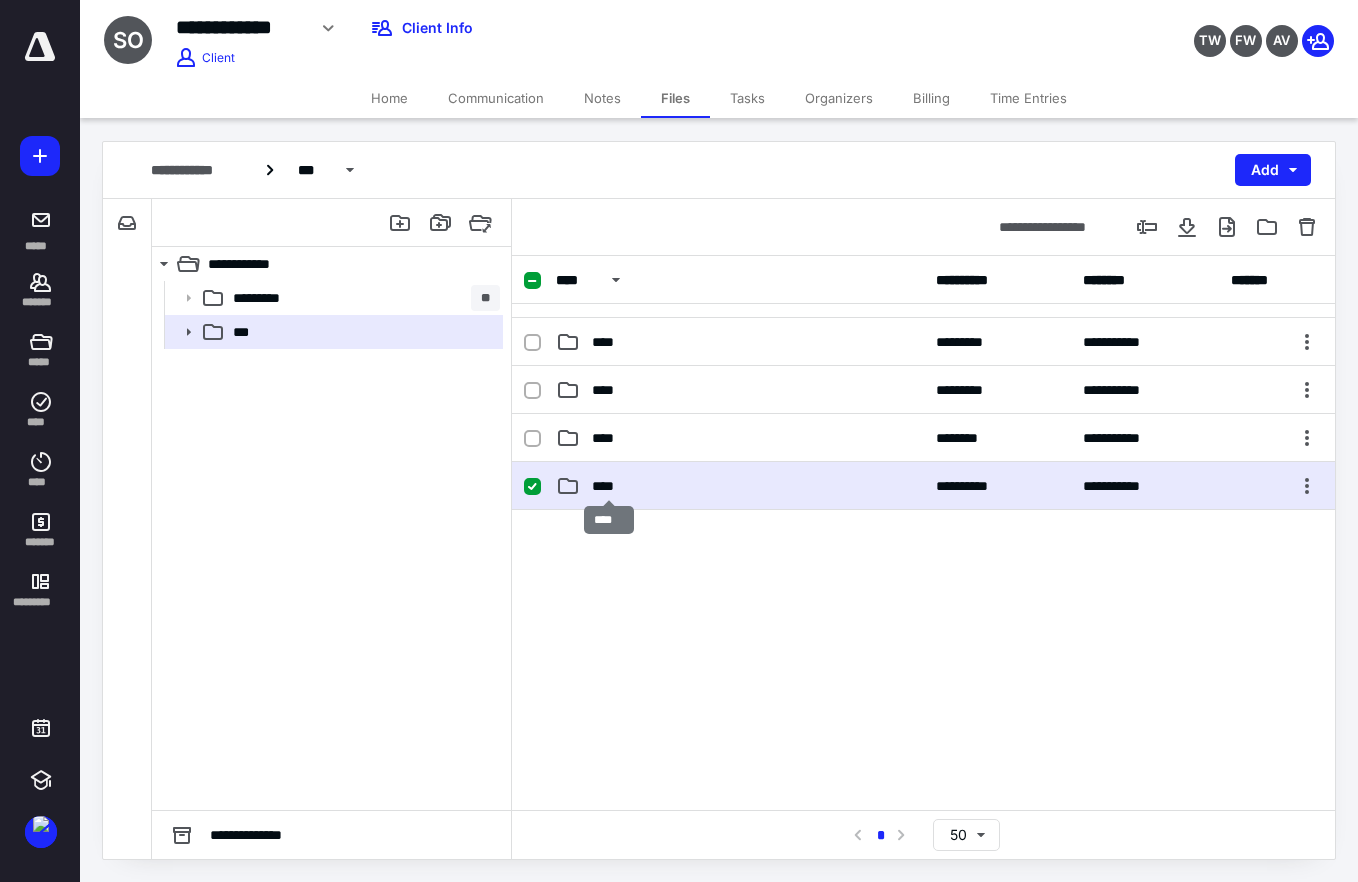 click on "****" at bounding box center [609, 486] 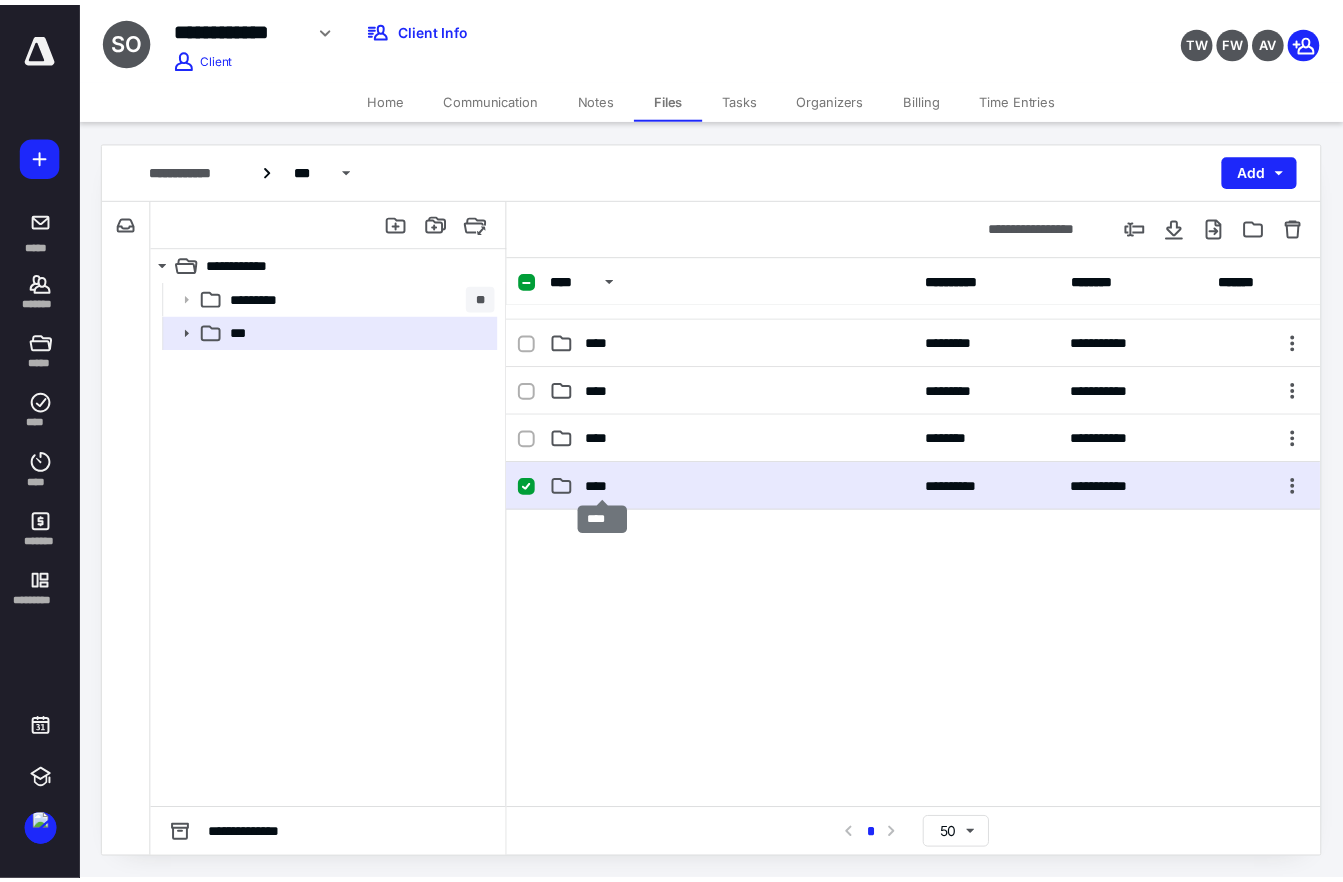 scroll, scrollTop: 0, scrollLeft: 0, axis: both 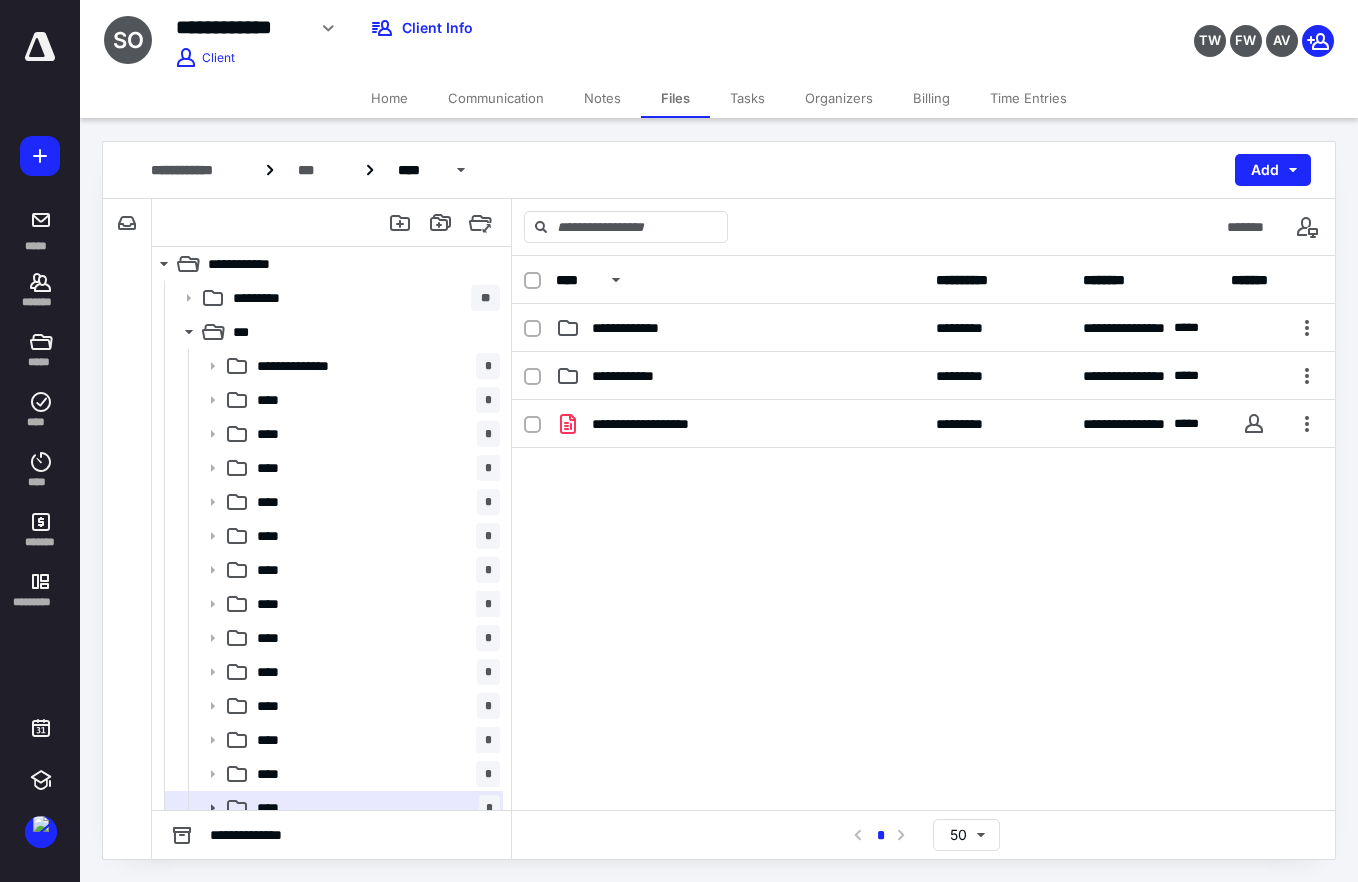 click on "Home" at bounding box center (389, 98) 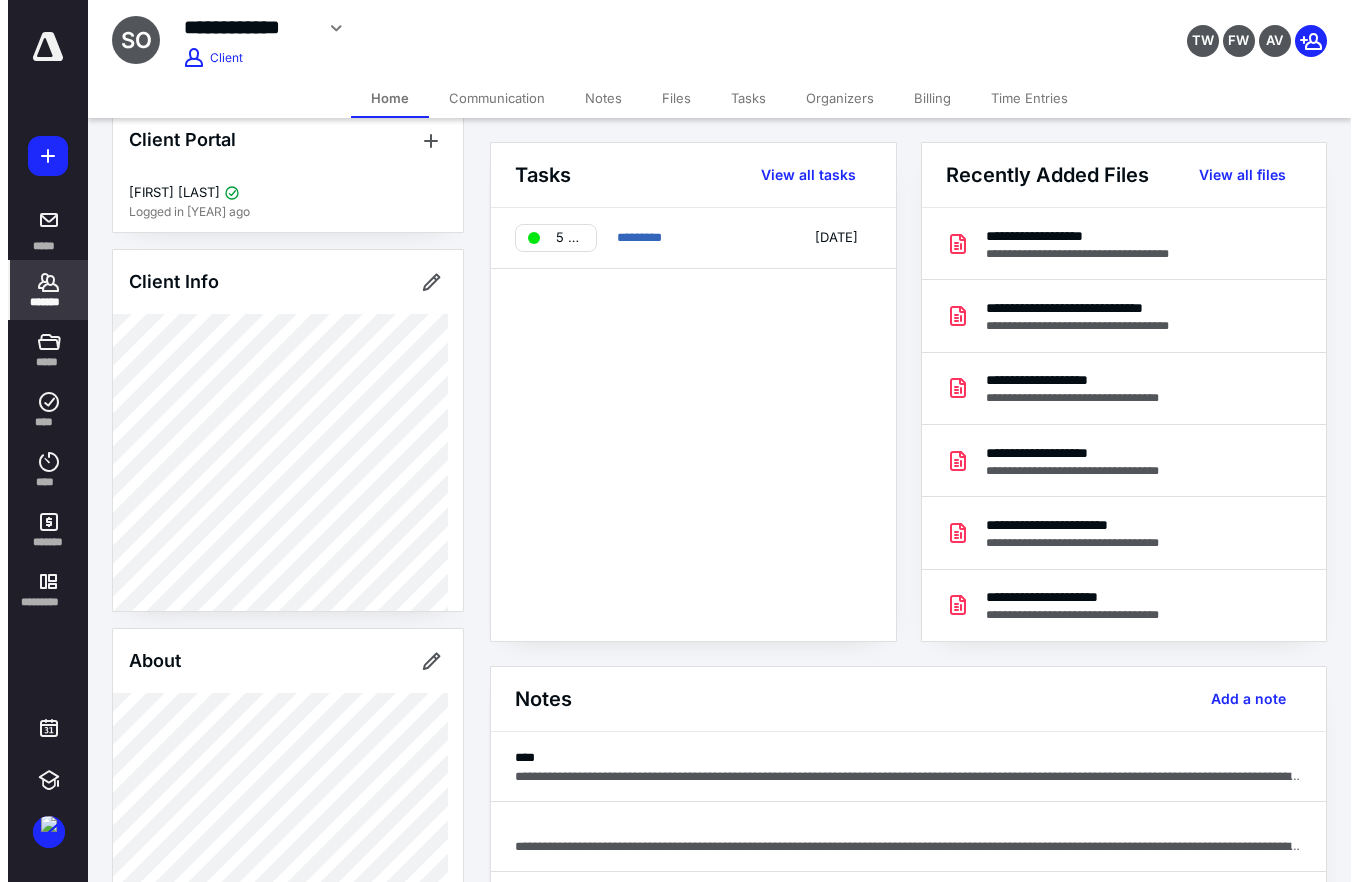 scroll, scrollTop: 0, scrollLeft: 0, axis: both 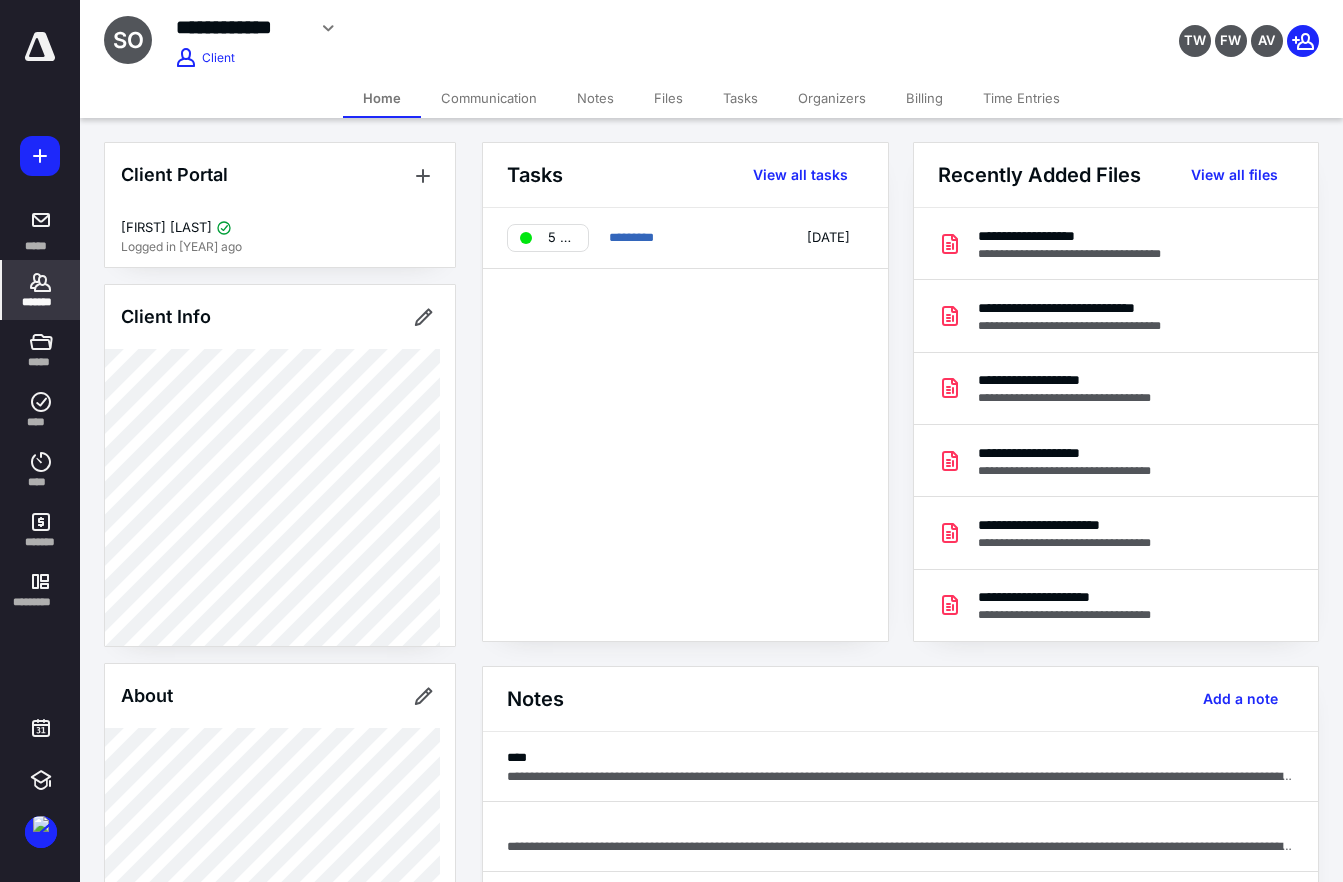 click on "Files" at bounding box center [668, 98] 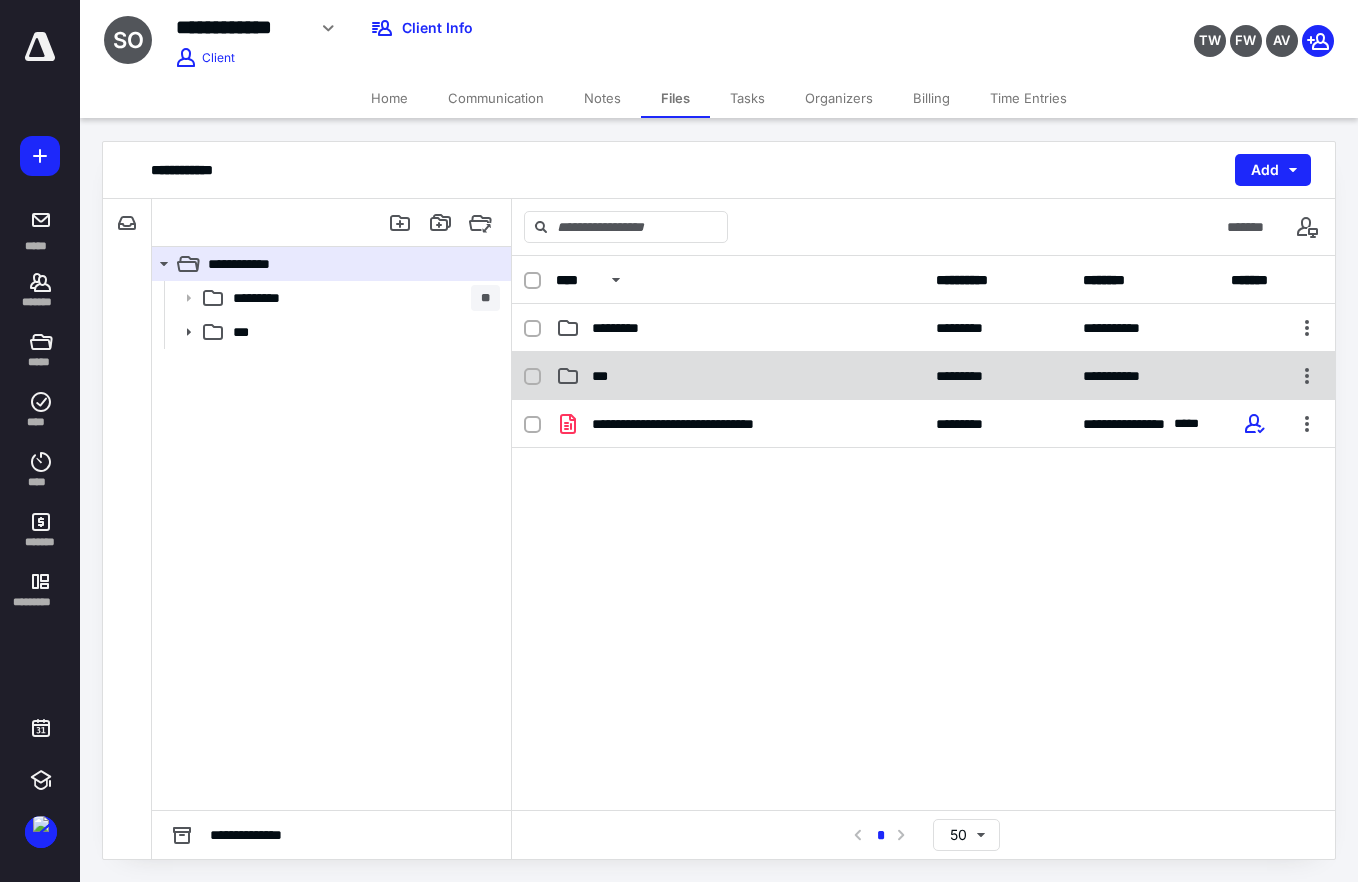 click on "***" at bounding box center [604, 376] 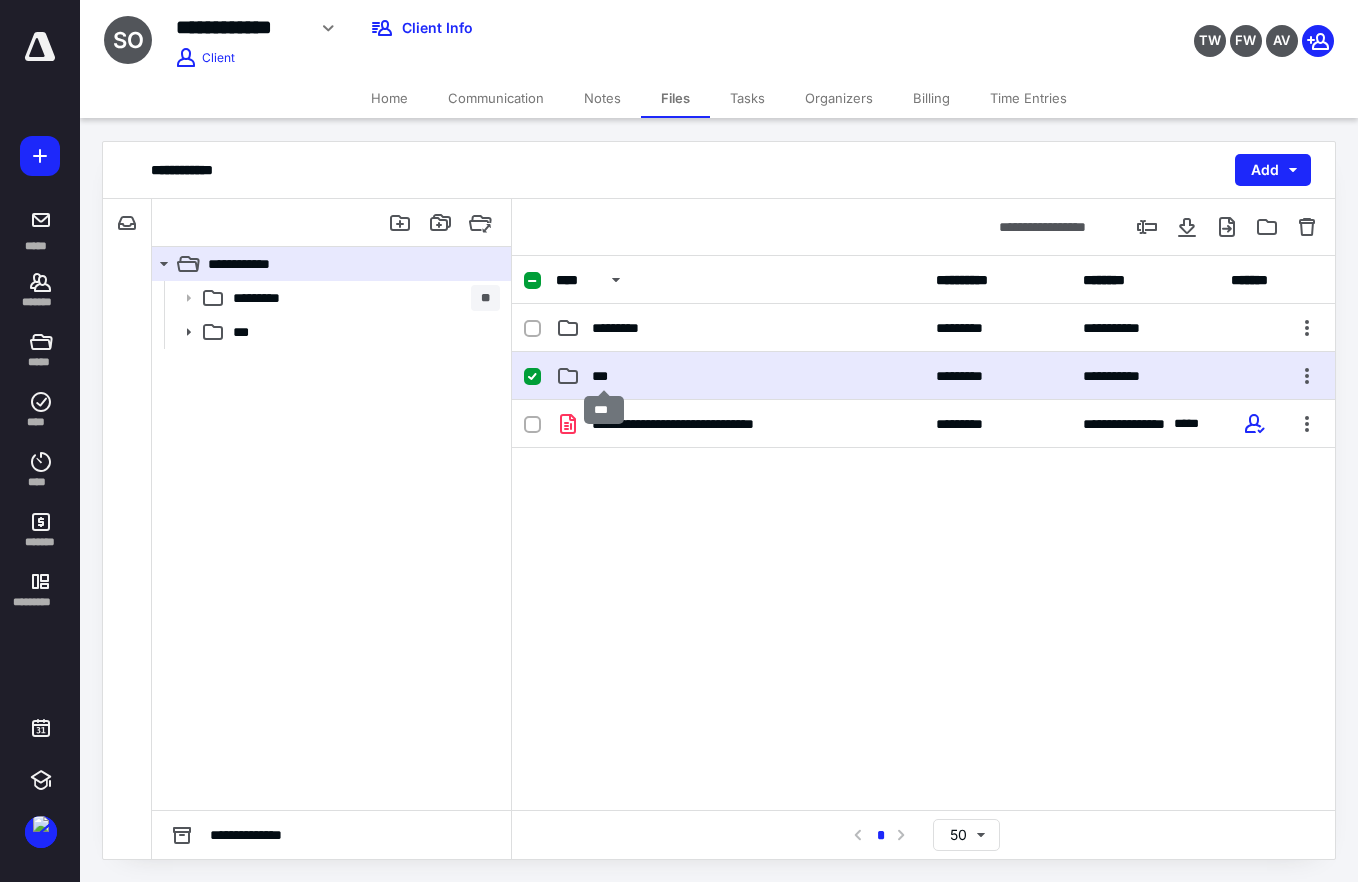 click on "***" at bounding box center (604, 376) 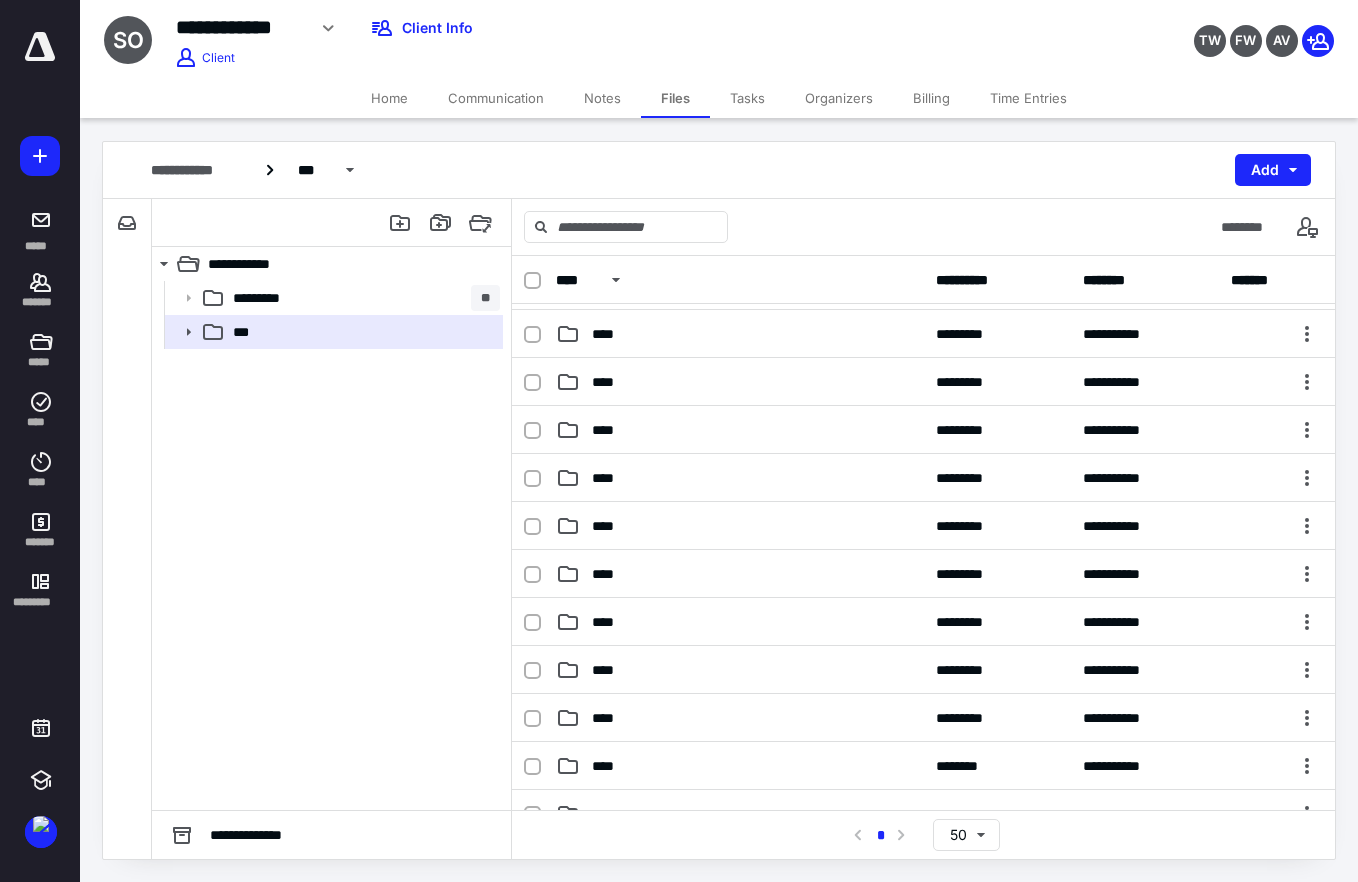 scroll, scrollTop: 466, scrollLeft: 0, axis: vertical 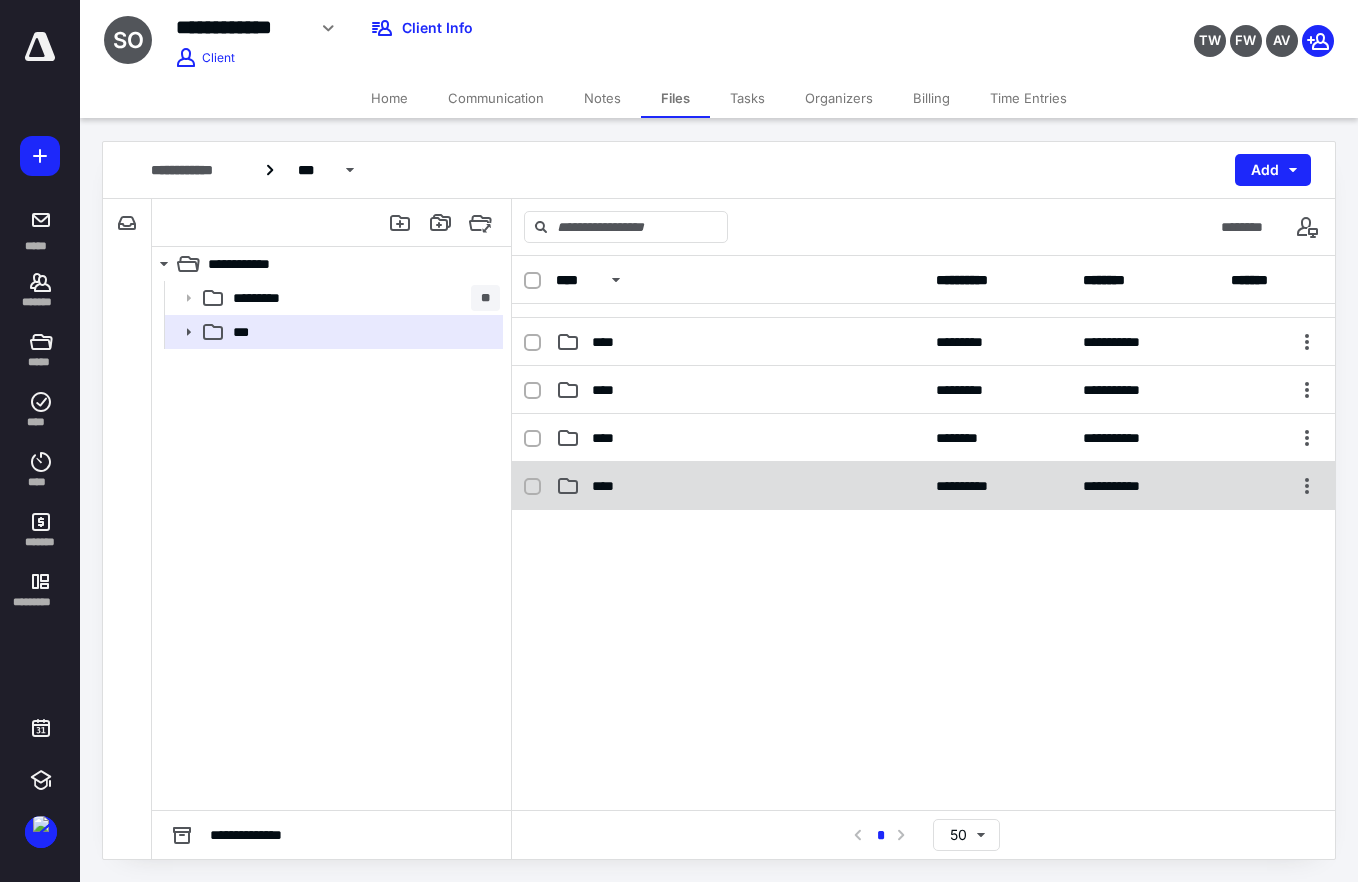 click on "****" at bounding box center [609, 486] 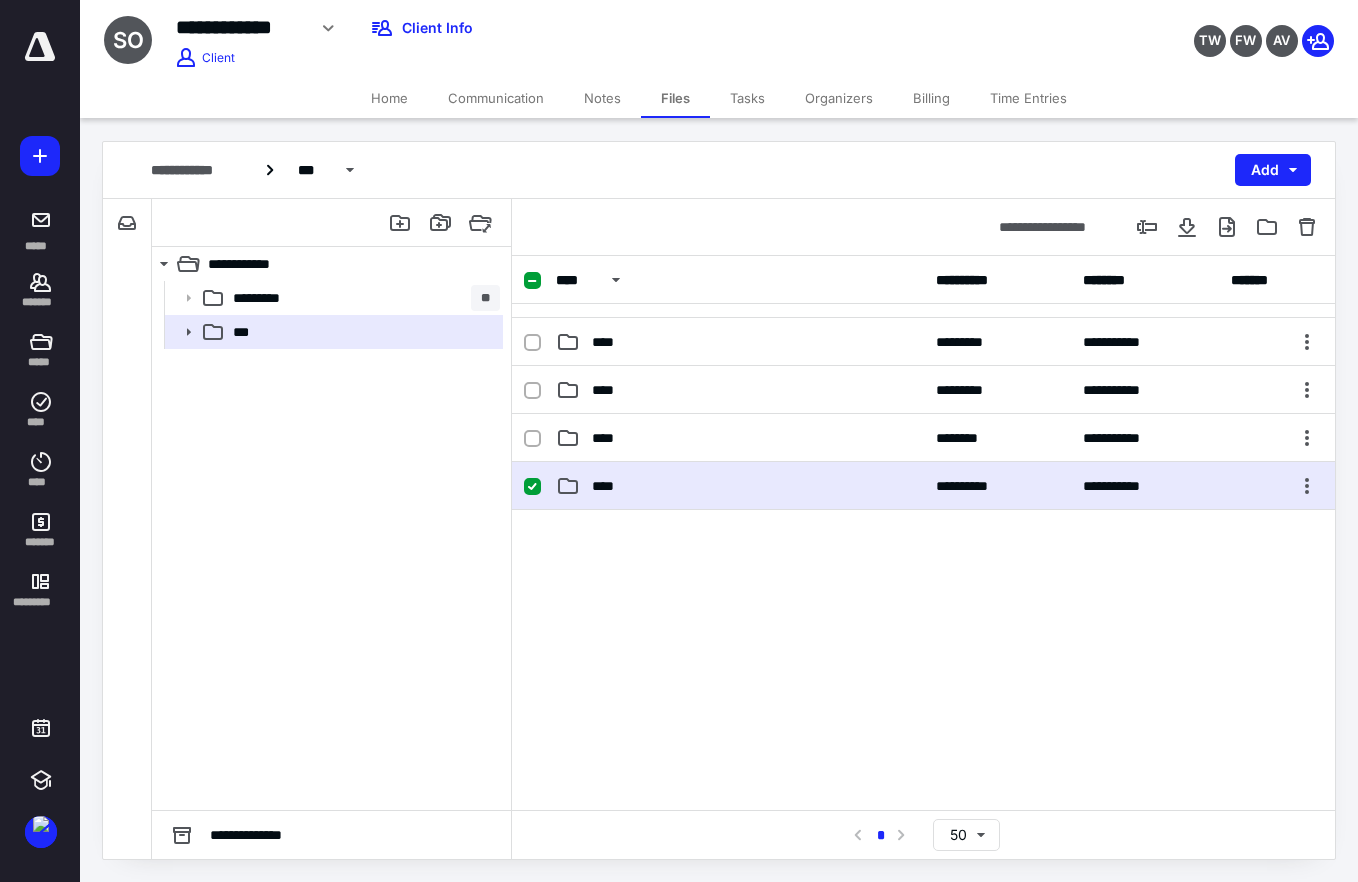 click on "****" at bounding box center (609, 486) 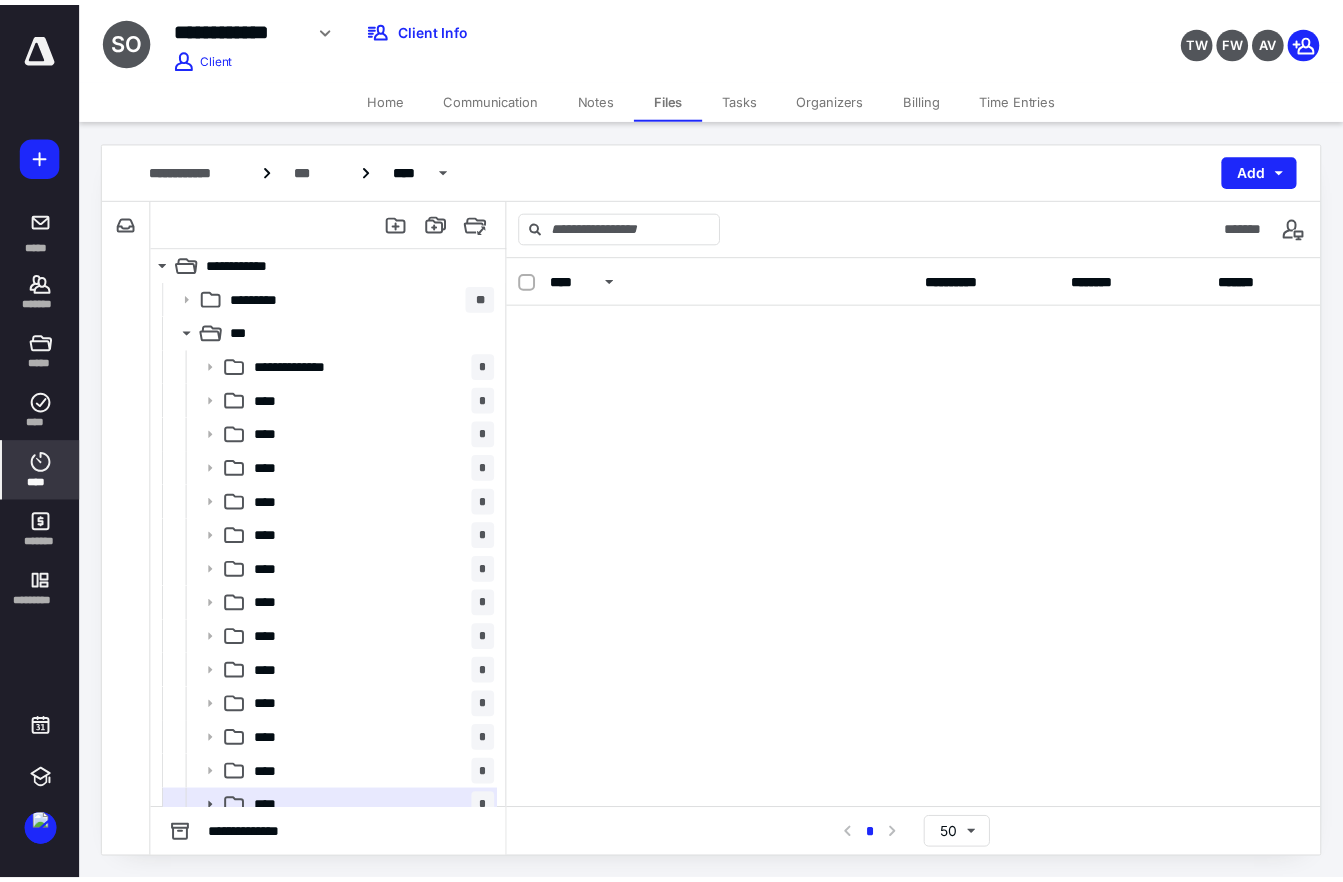 scroll, scrollTop: 0, scrollLeft: 0, axis: both 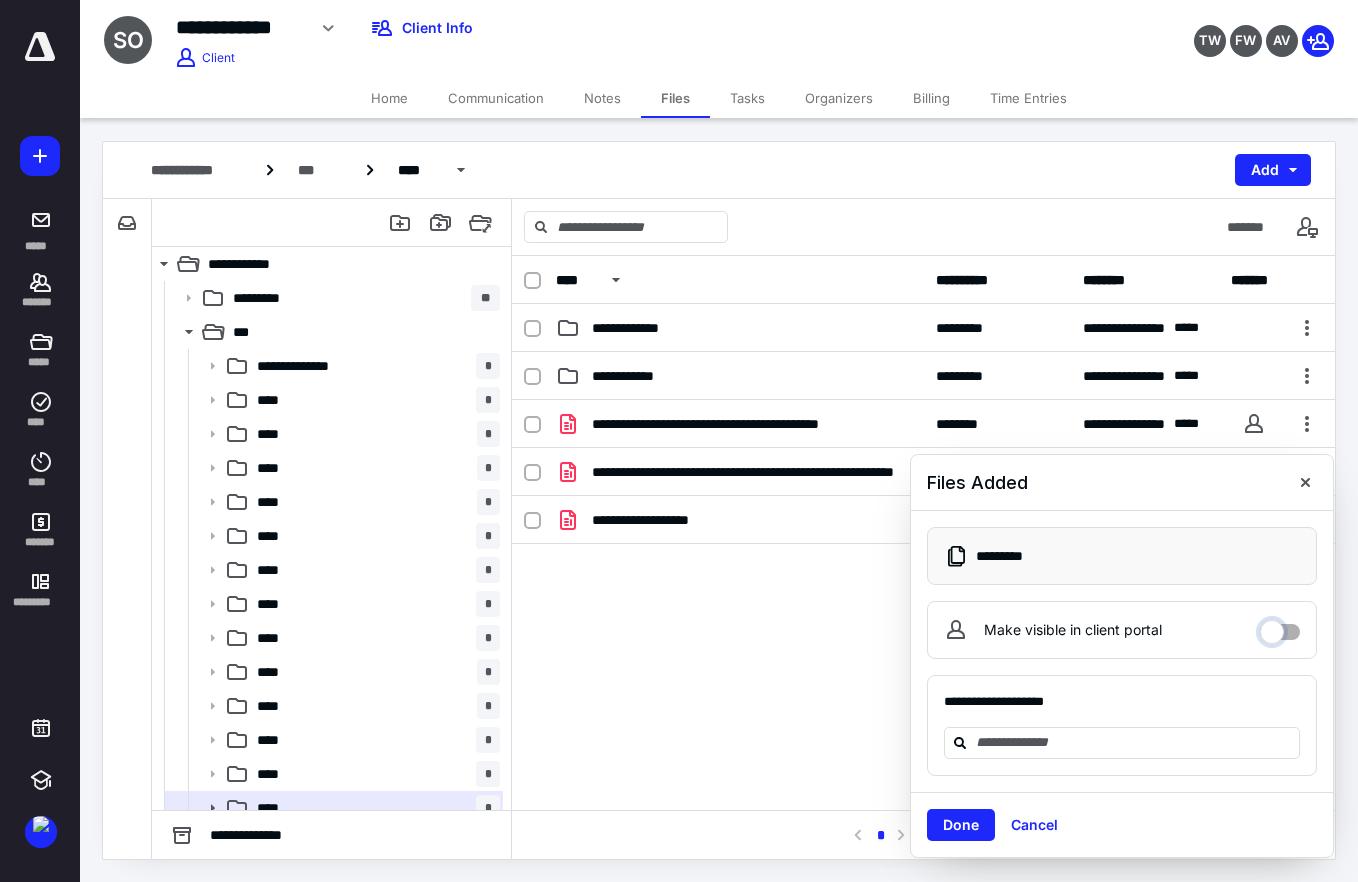 click on "Make visible in client portal" at bounding box center (1280, 627) 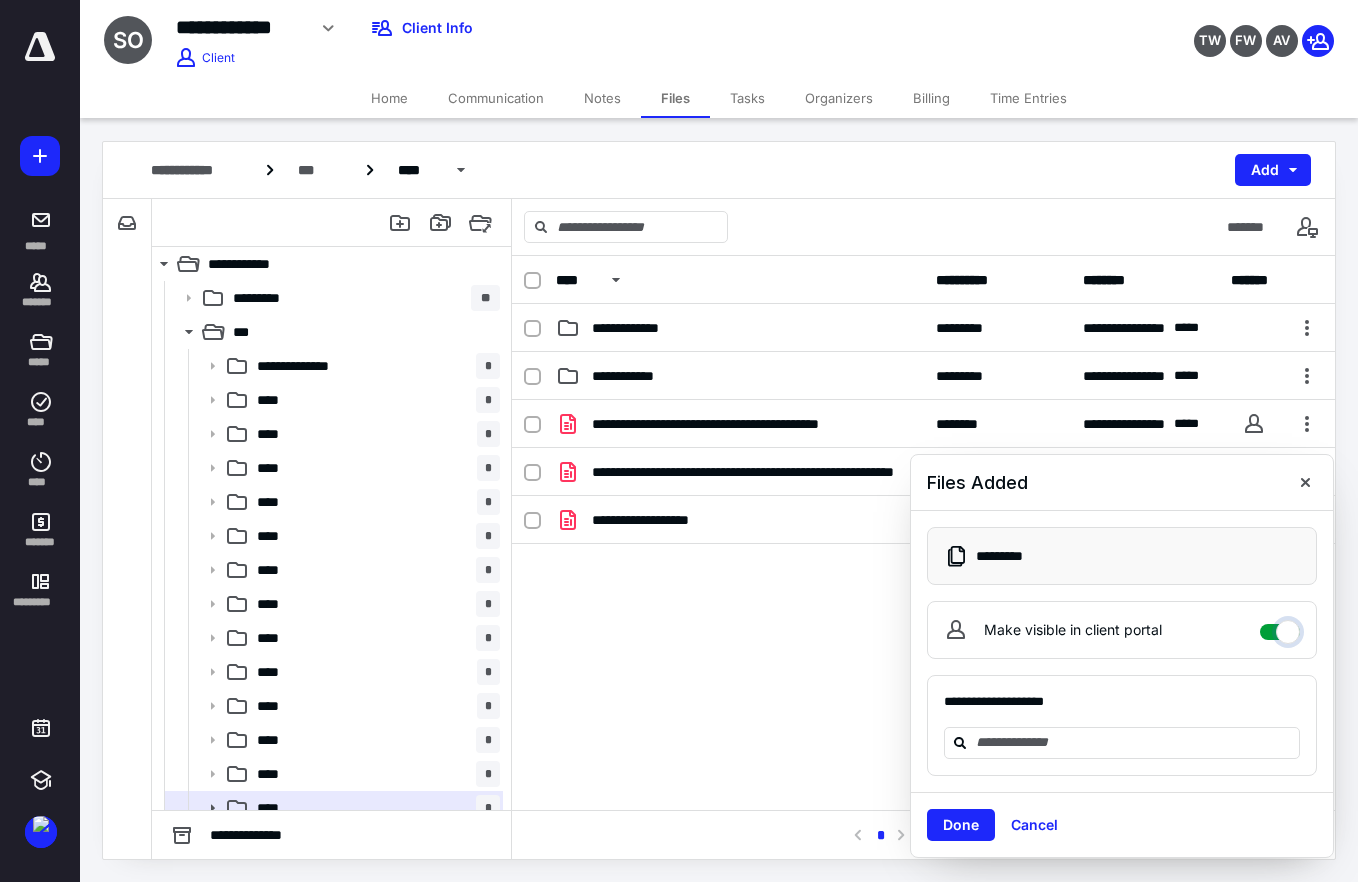 checkbox on "****" 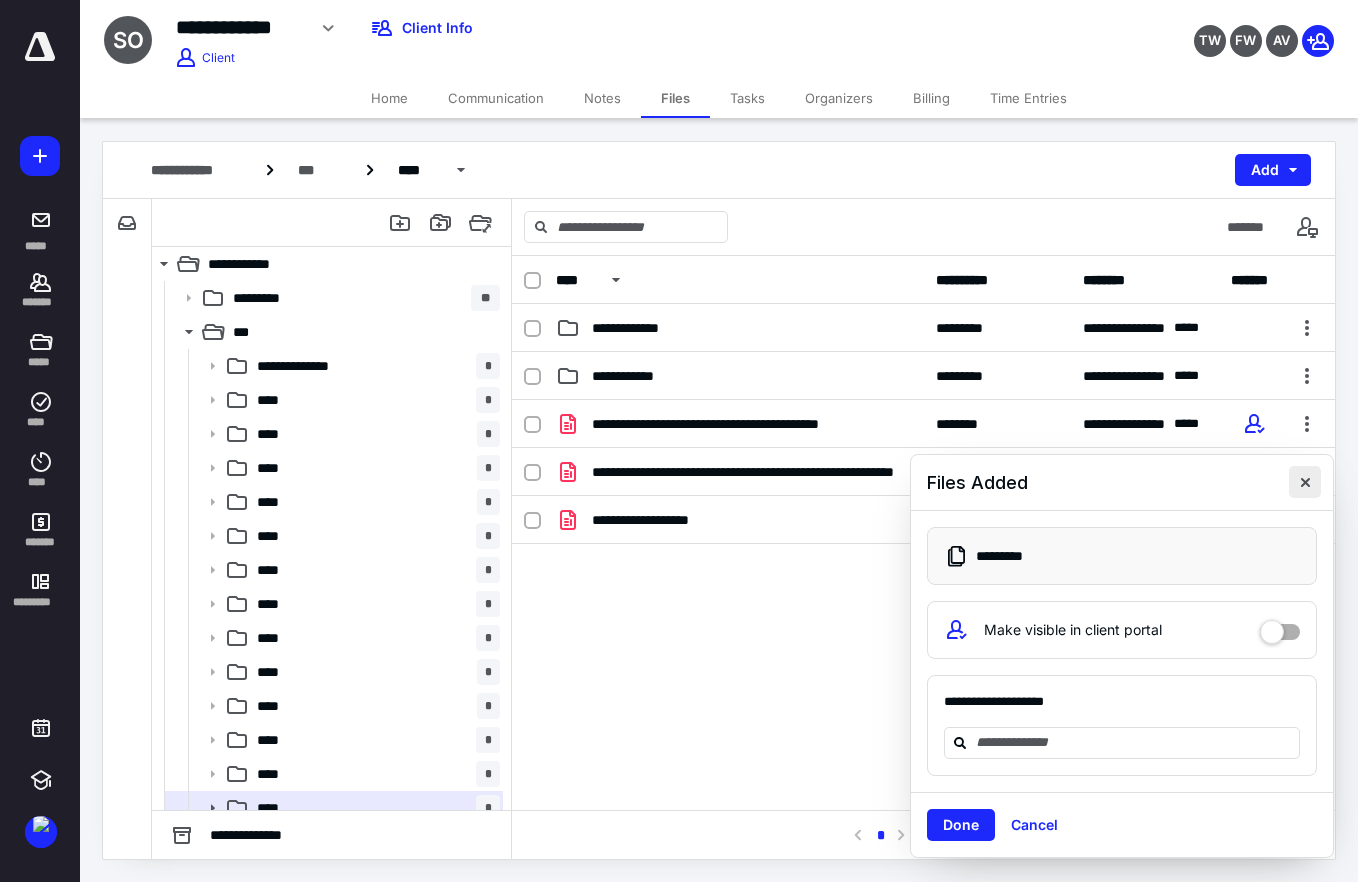 click at bounding box center (1305, 482) 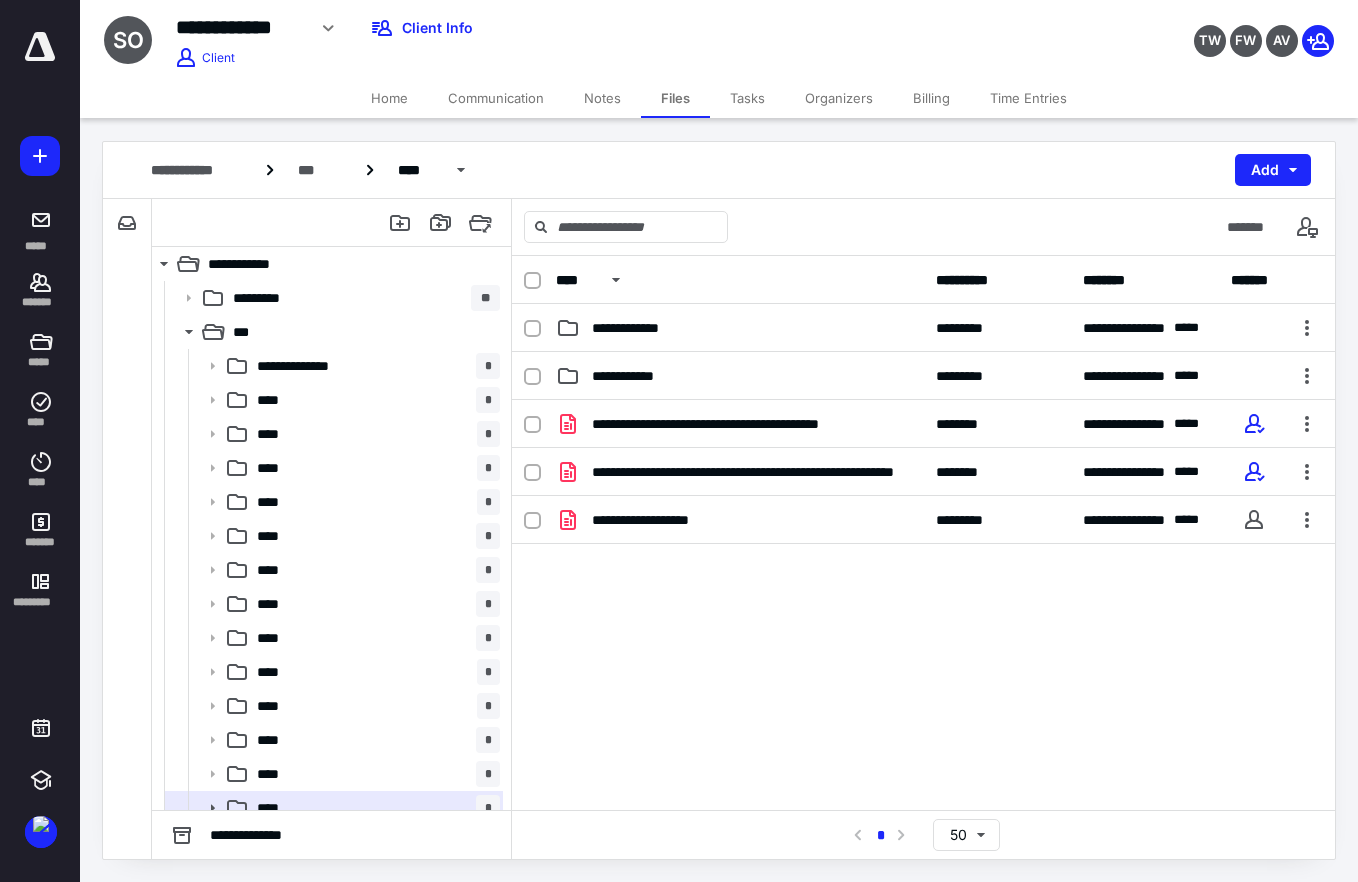 click on "Billing" at bounding box center [931, 98] 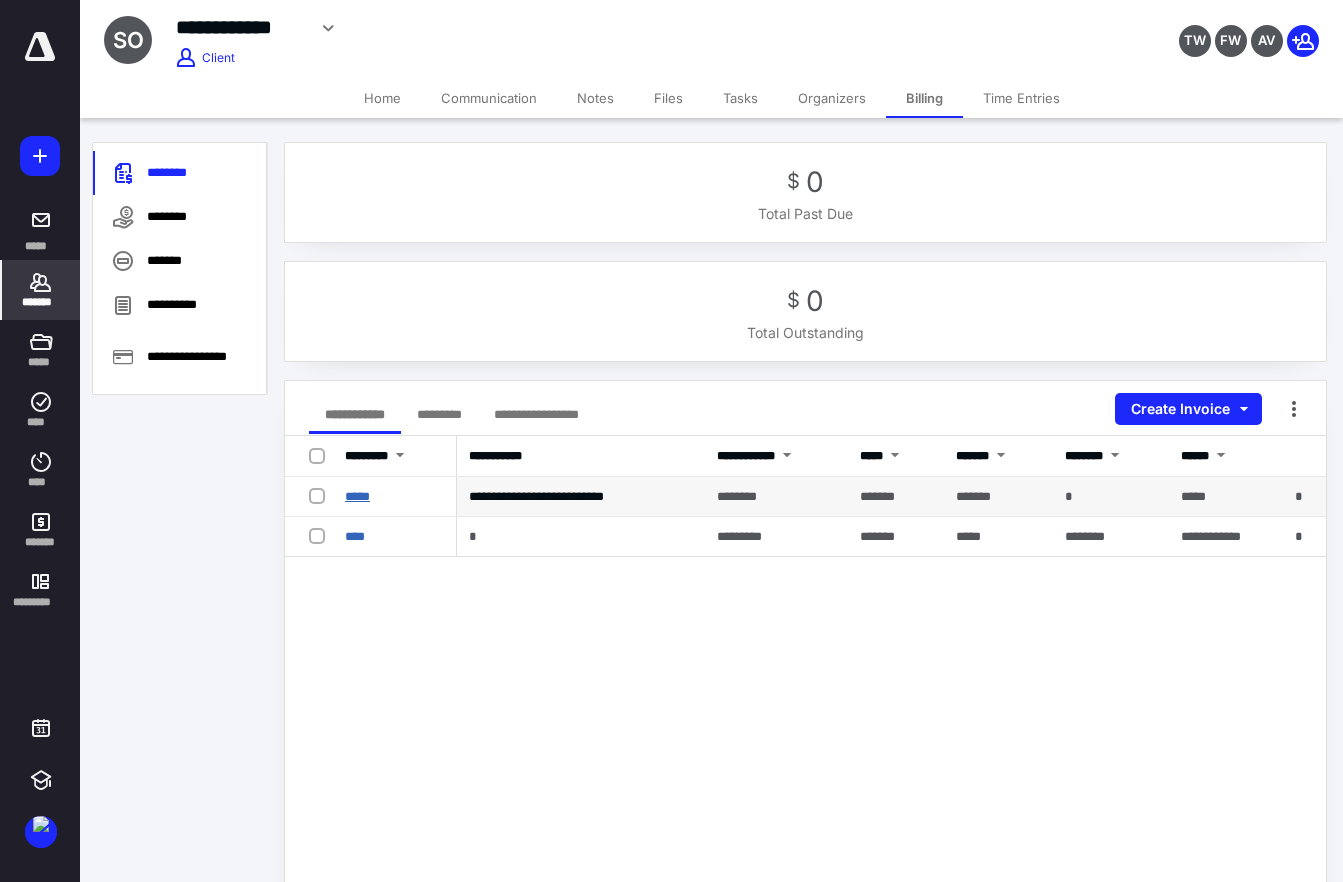 click on "*****" at bounding box center [357, 496] 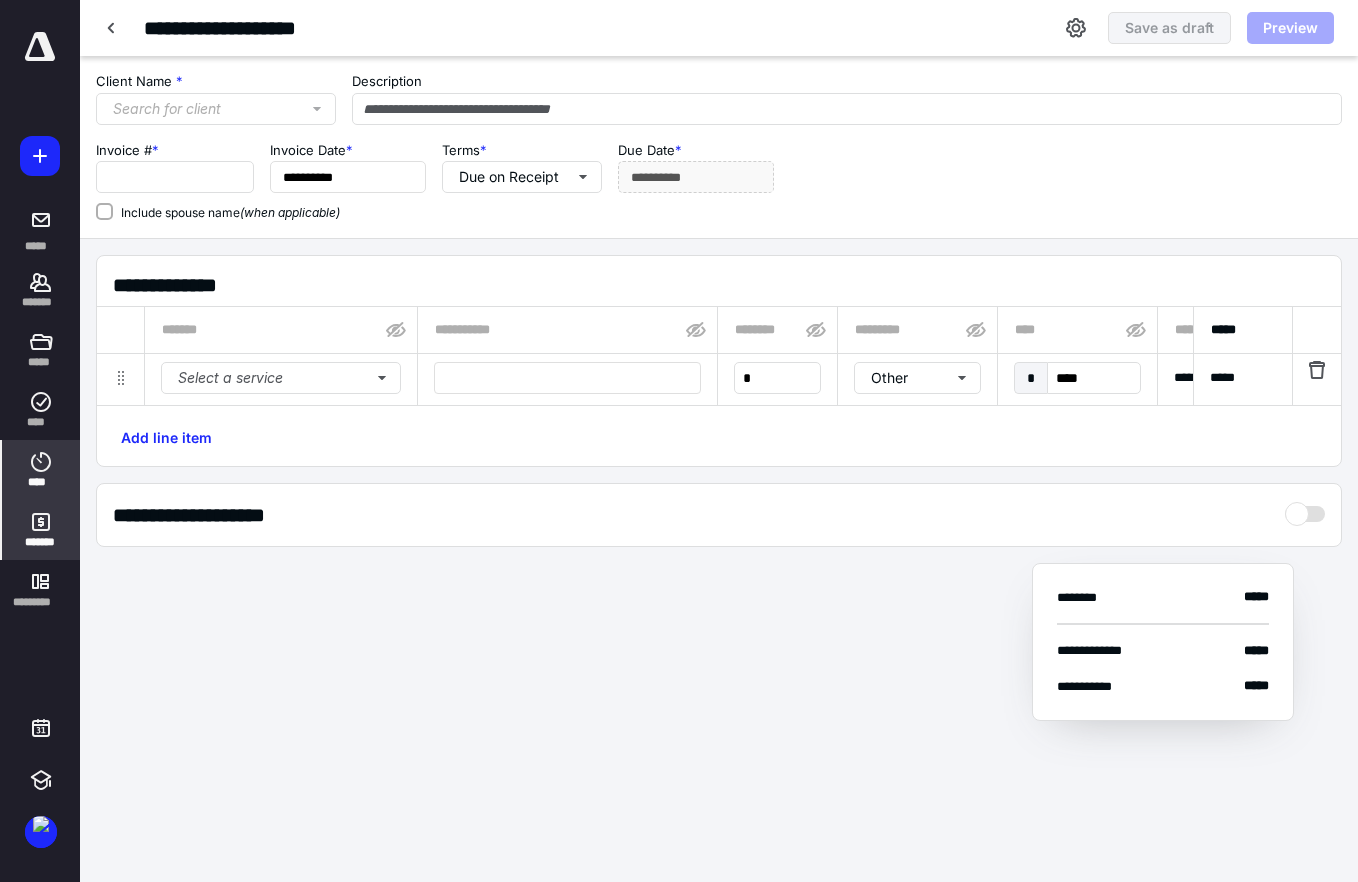 type on "**********" 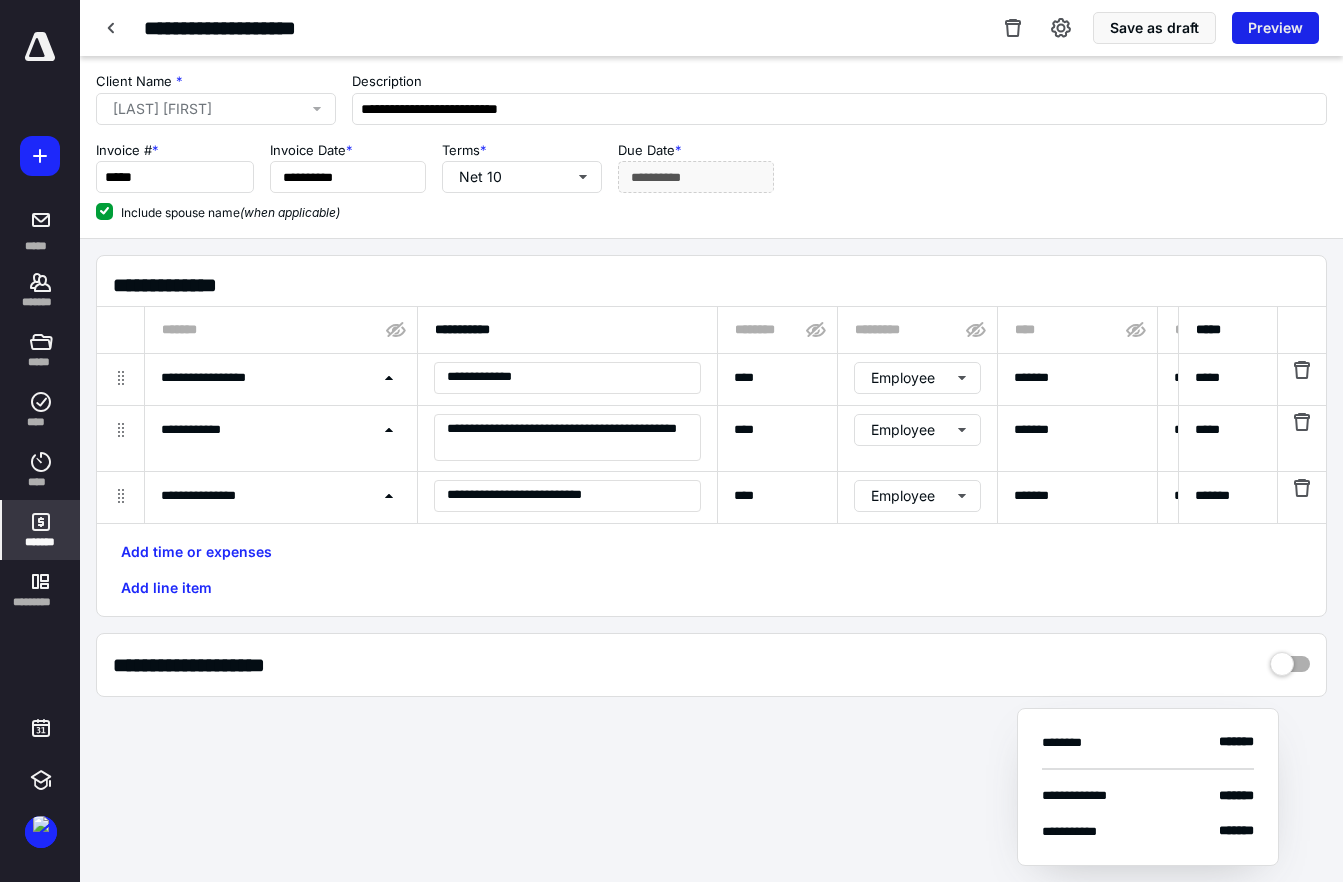 click on "Preview" at bounding box center (1275, 28) 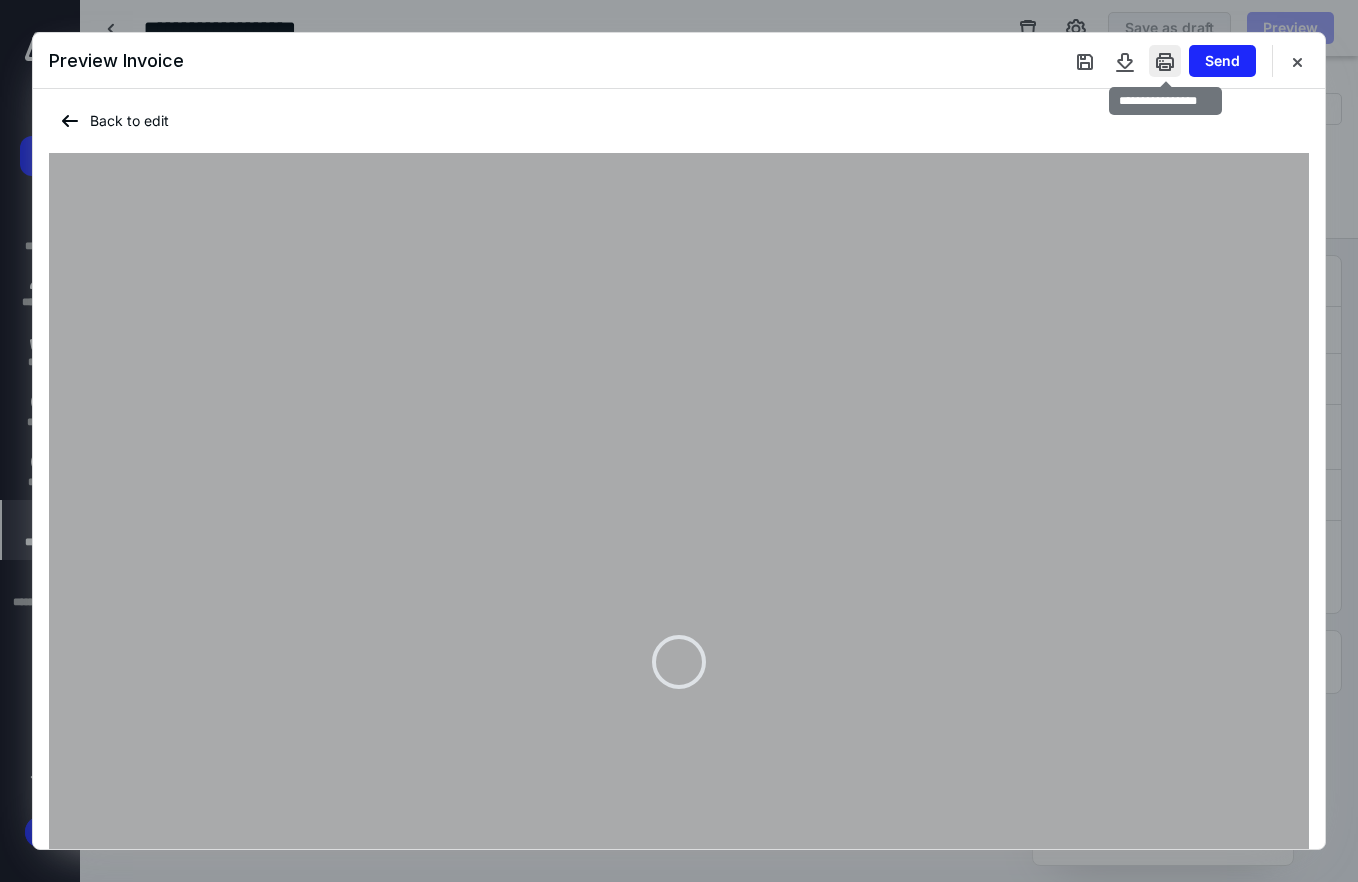 click at bounding box center [1165, 61] 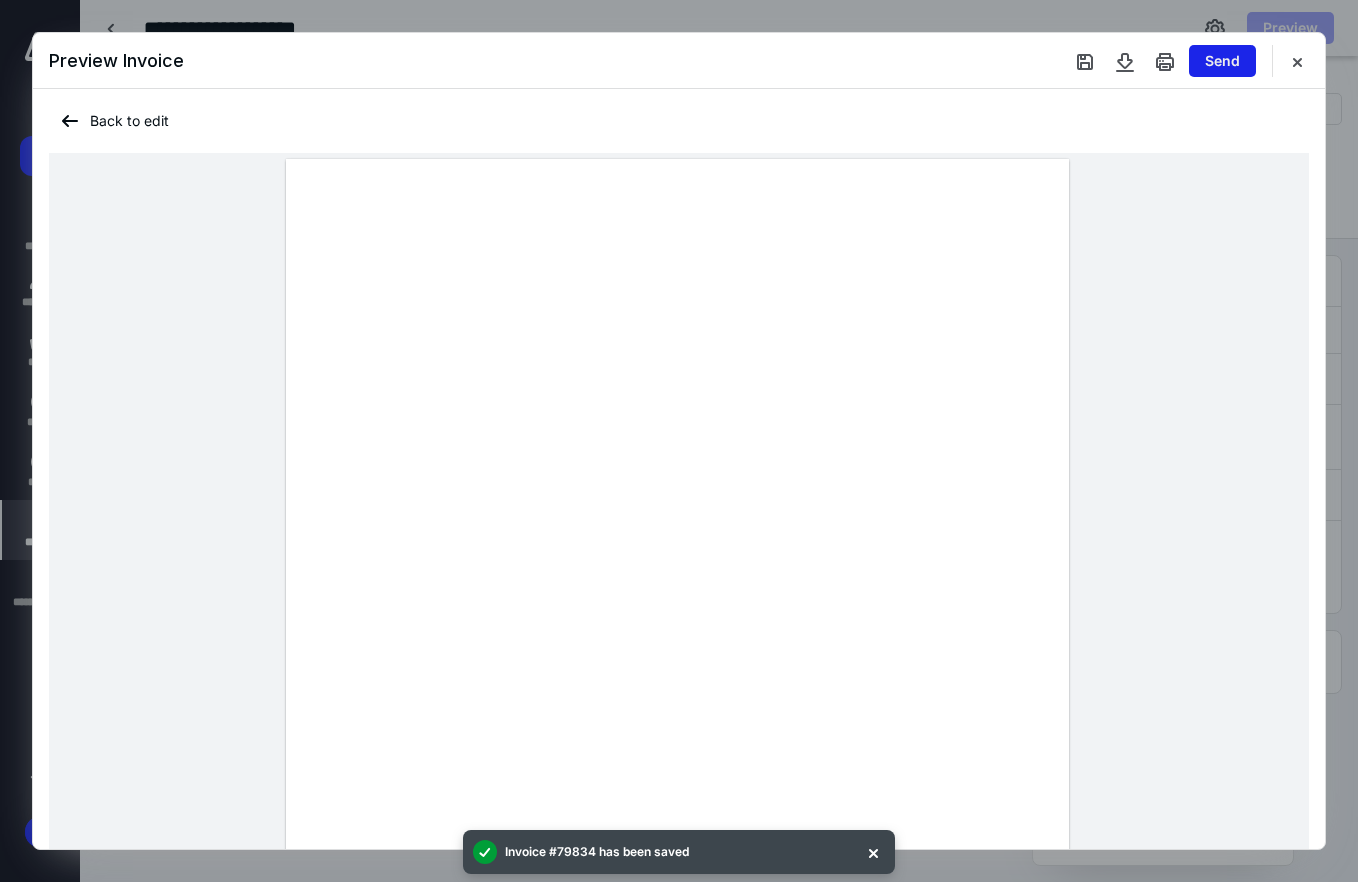click on "Send" at bounding box center (1222, 61) 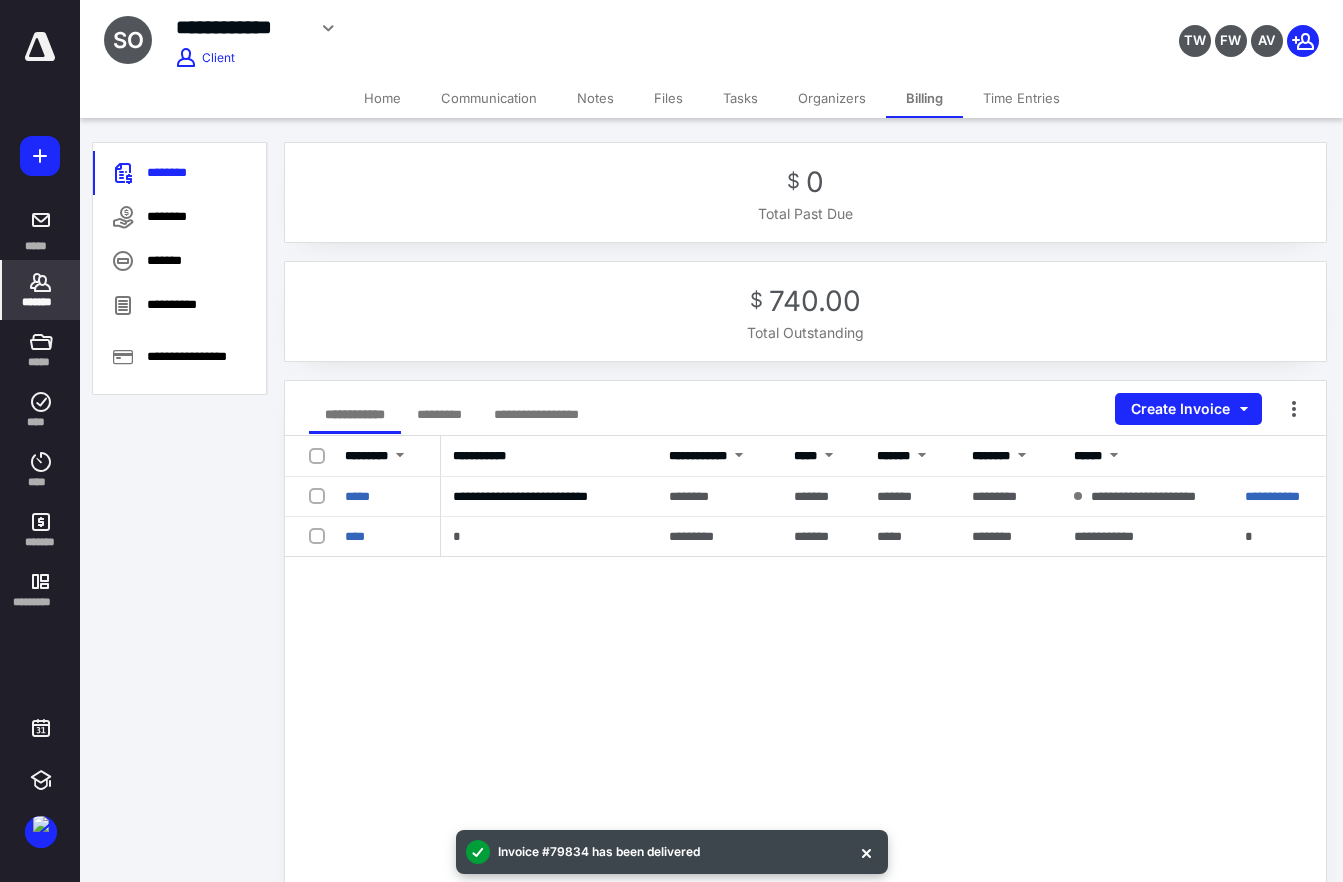 click on "Home" at bounding box center (382, 98) 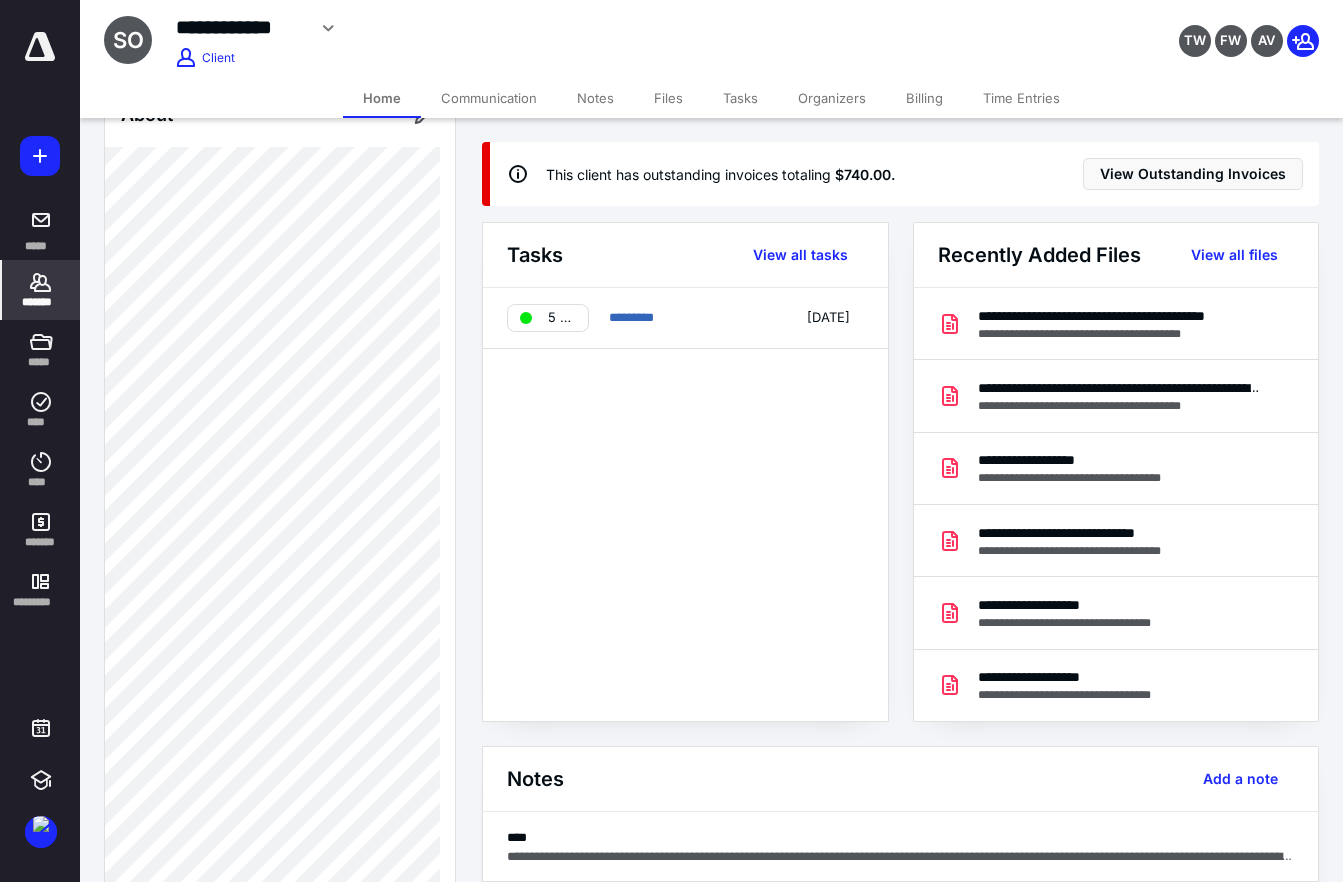 scroll, scrollTop: 0, scrollLeft: 0, axis: both 